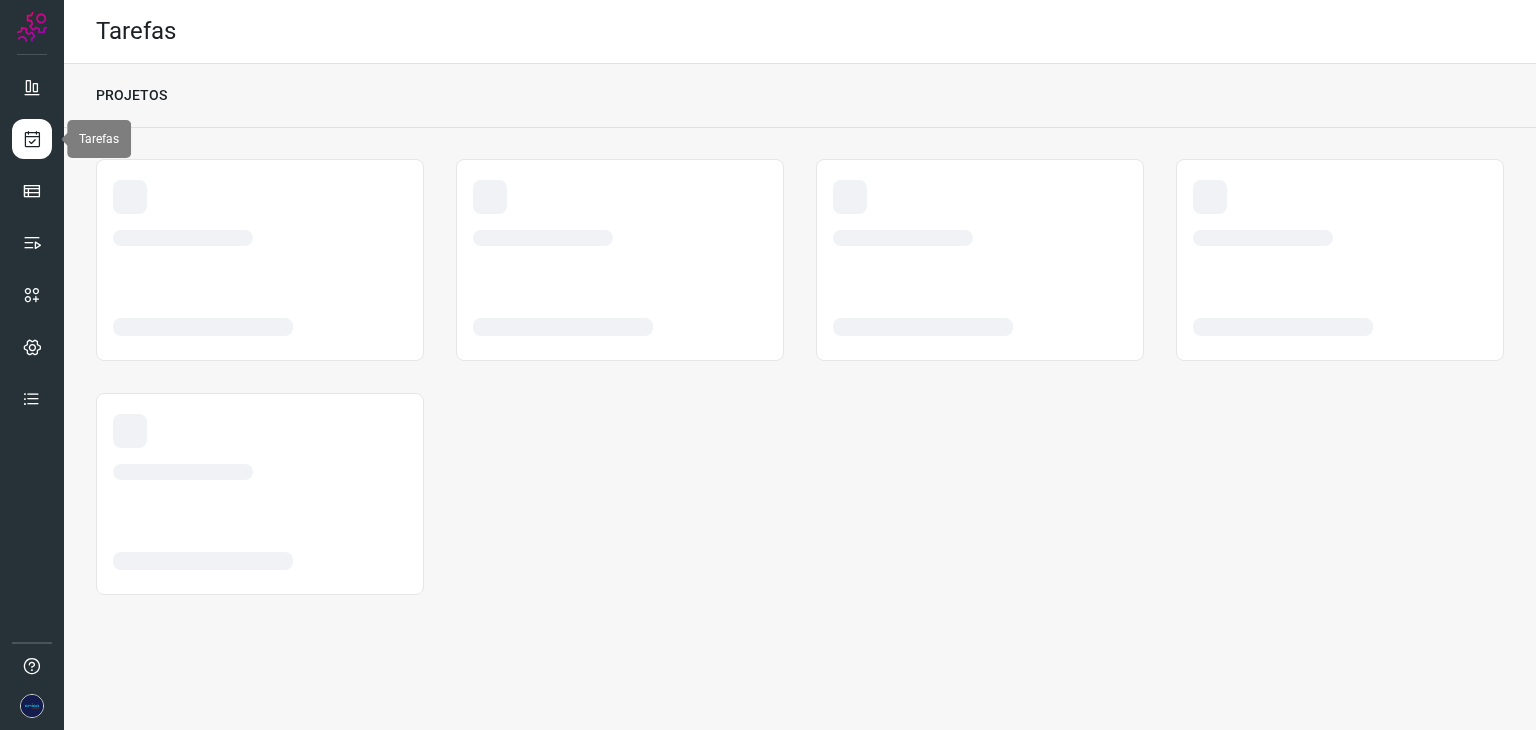 scroll, scrollTop: 0, scrollLeft: 0, axis: both 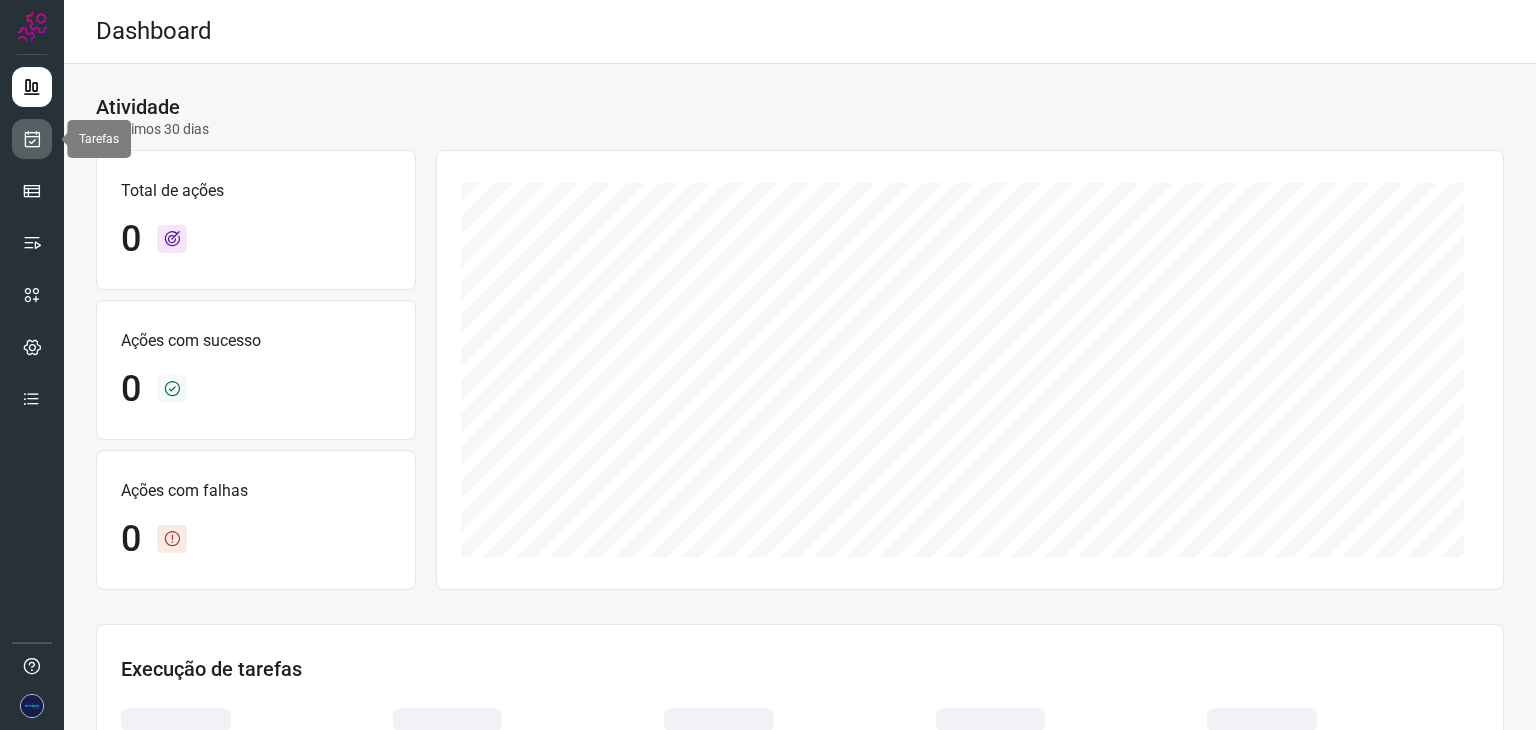 click at bounding box center [32, 139] 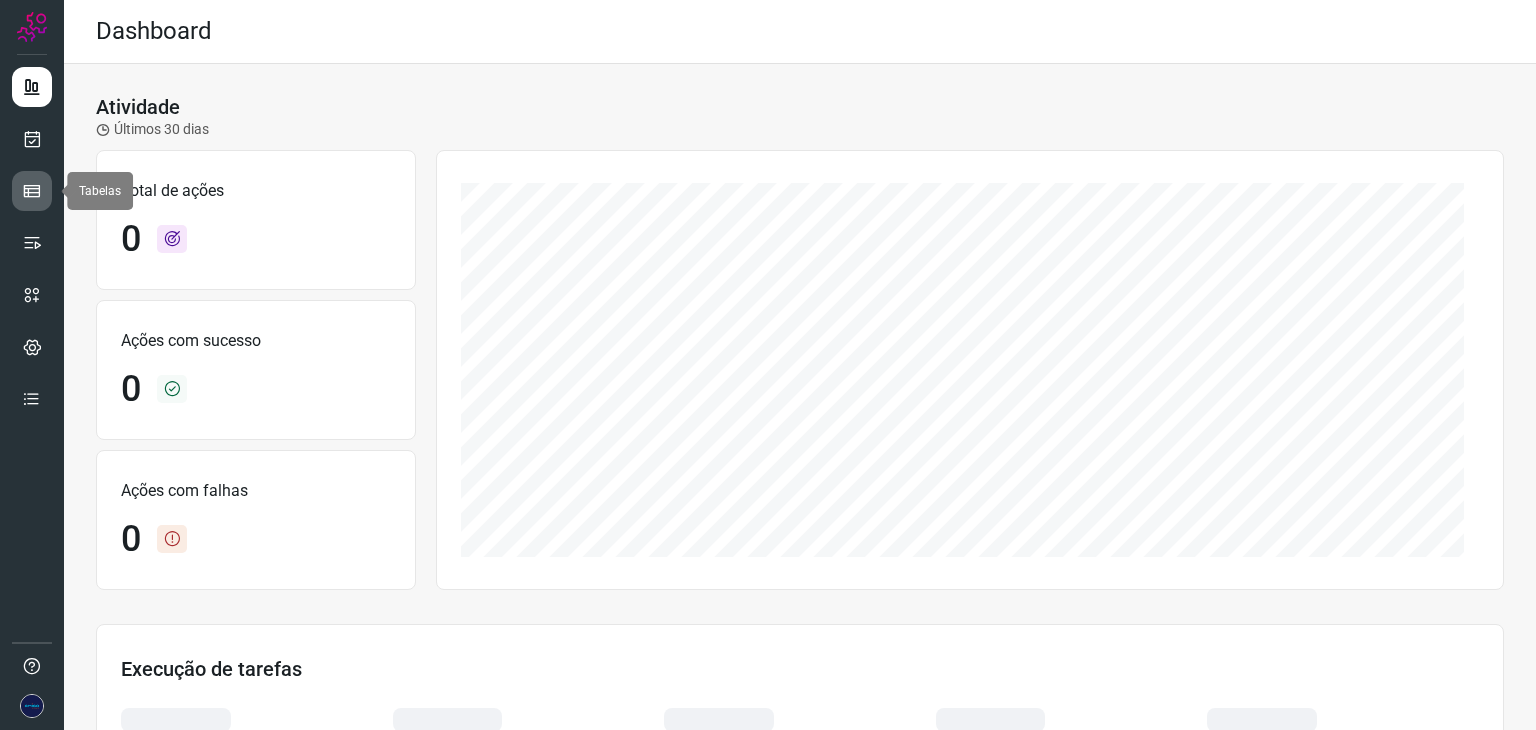click at bounding box center [32, 191] 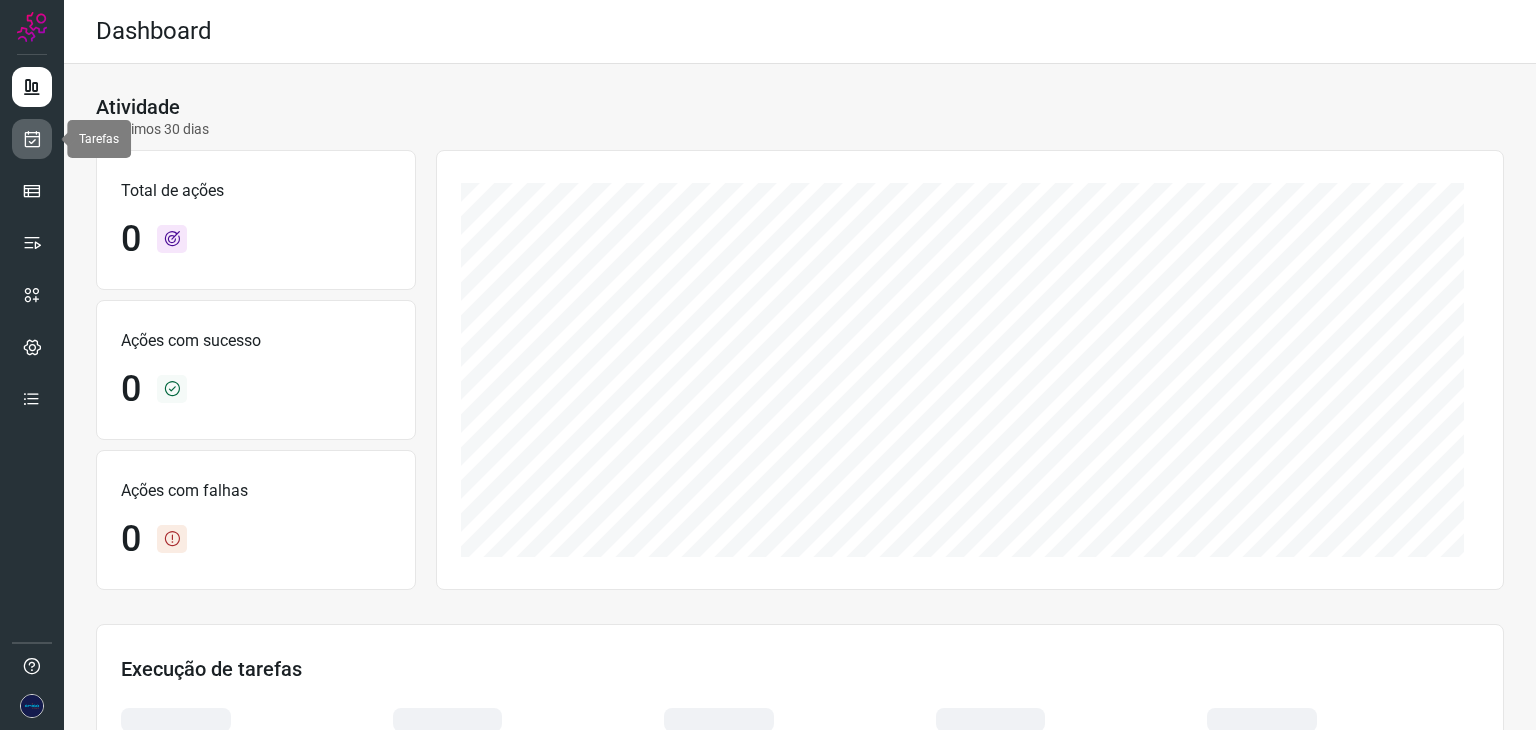 click at bounding box center (32, 139) 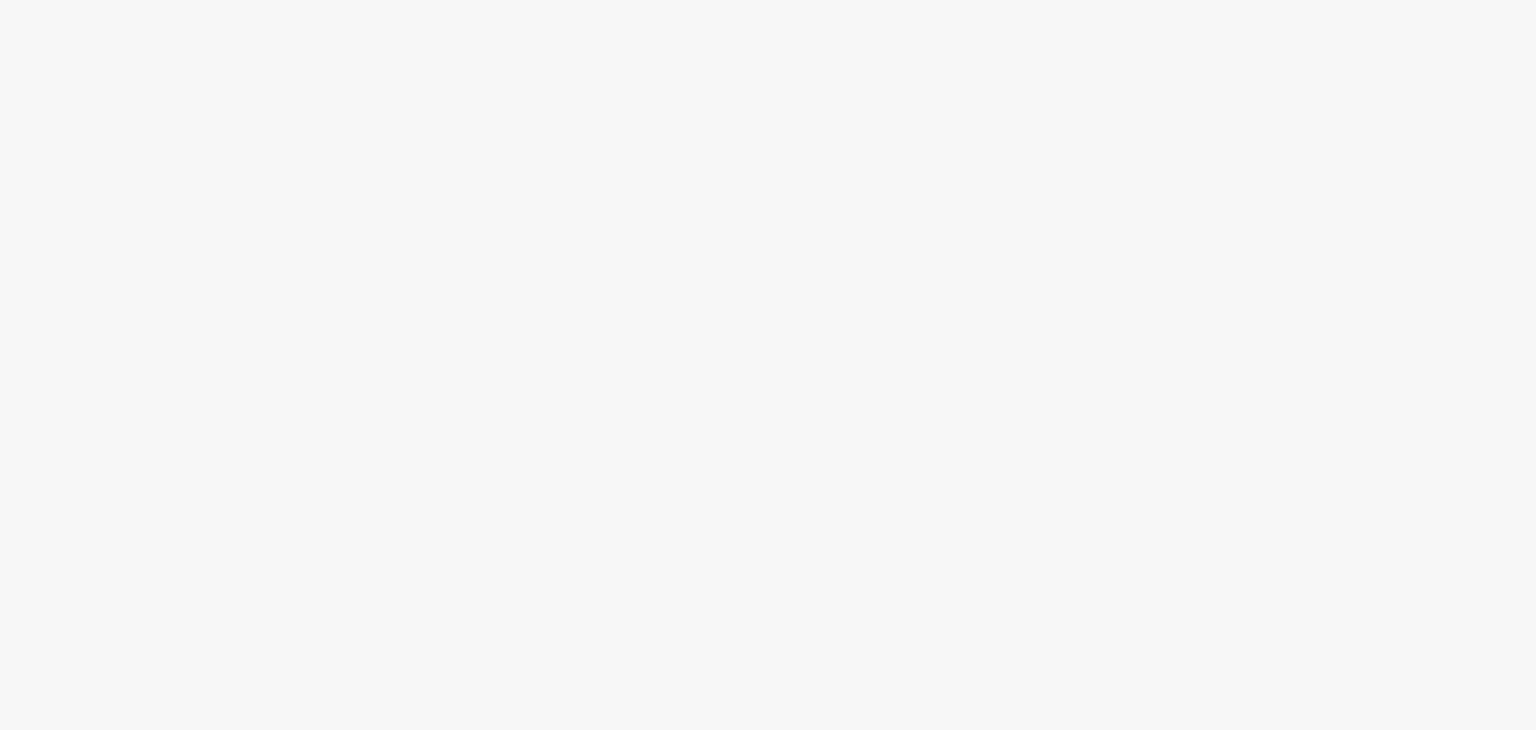 scroll, scrollTop: 0, scrollLeft: 0, axis: both 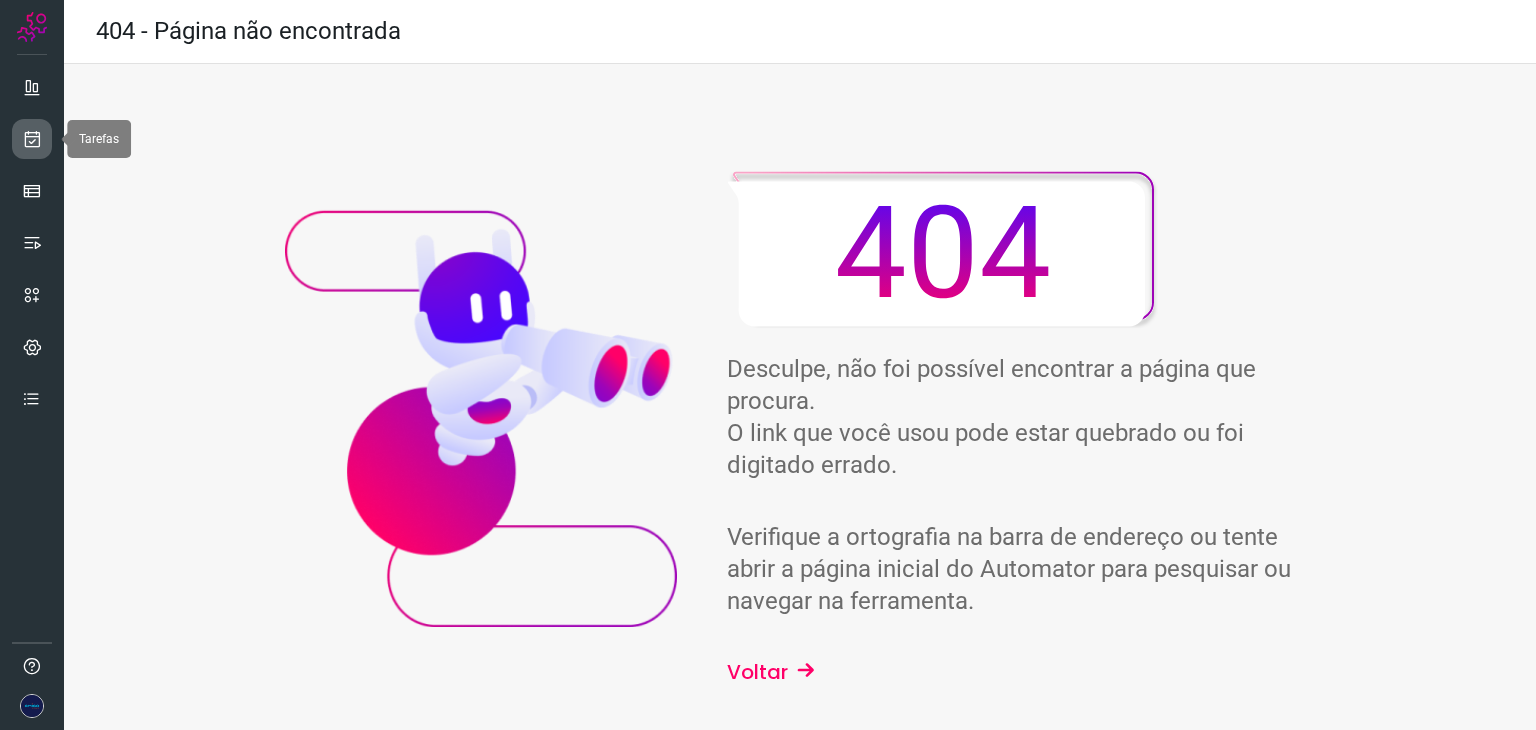 click at bounding box center (32, 139) 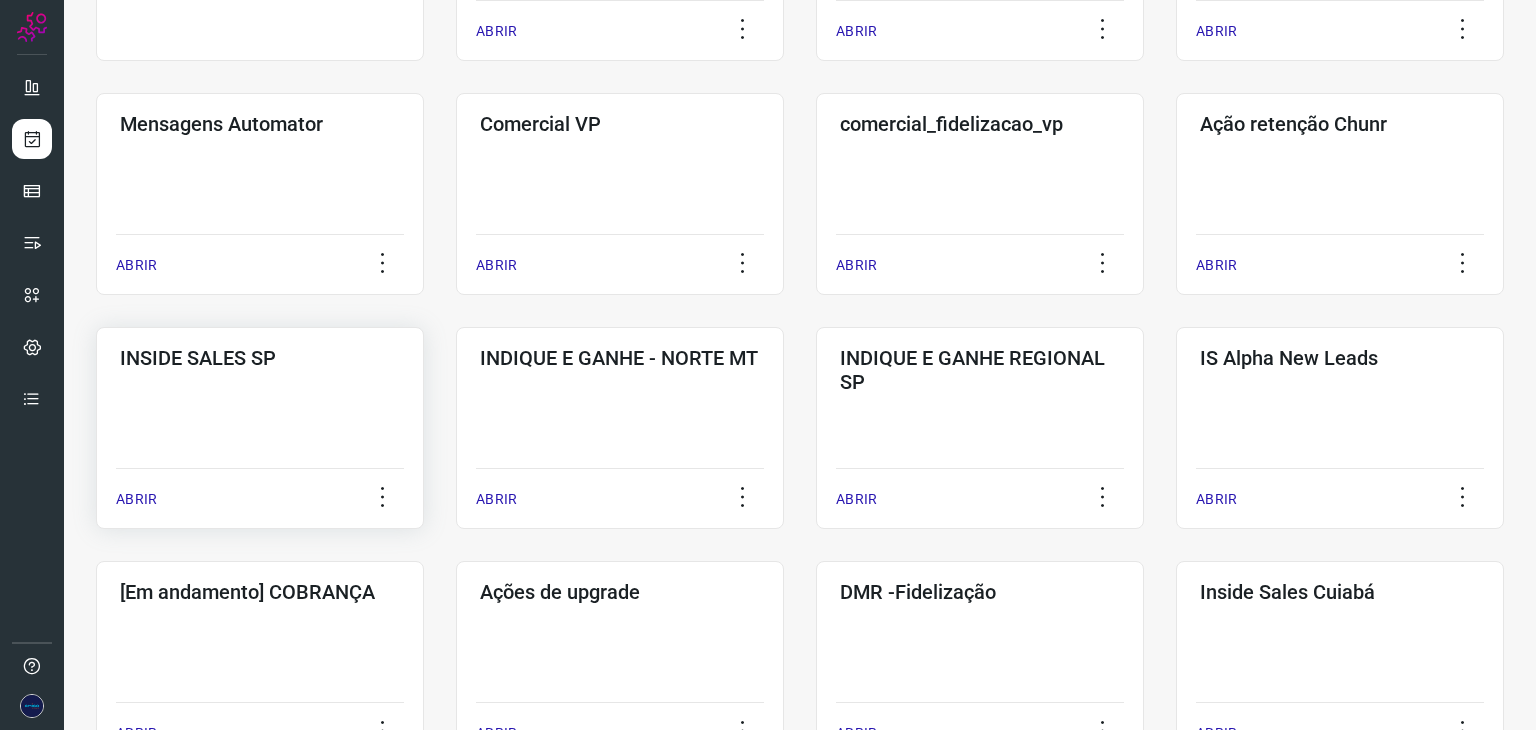 click on "ABRIR" at bounding box center [136, 499] 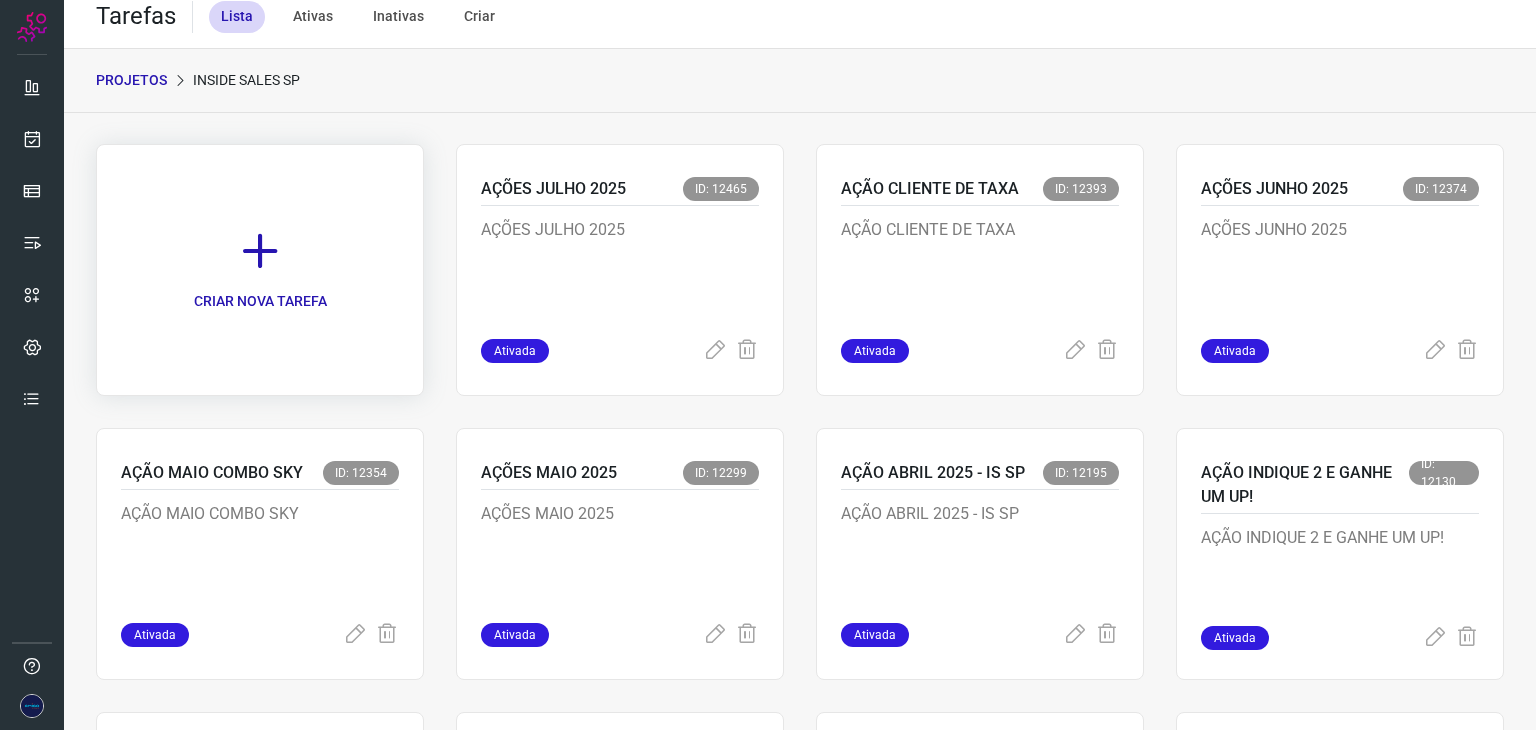 click on "CRIAR NOVA TAREFA" at bounding box center (260, 270) 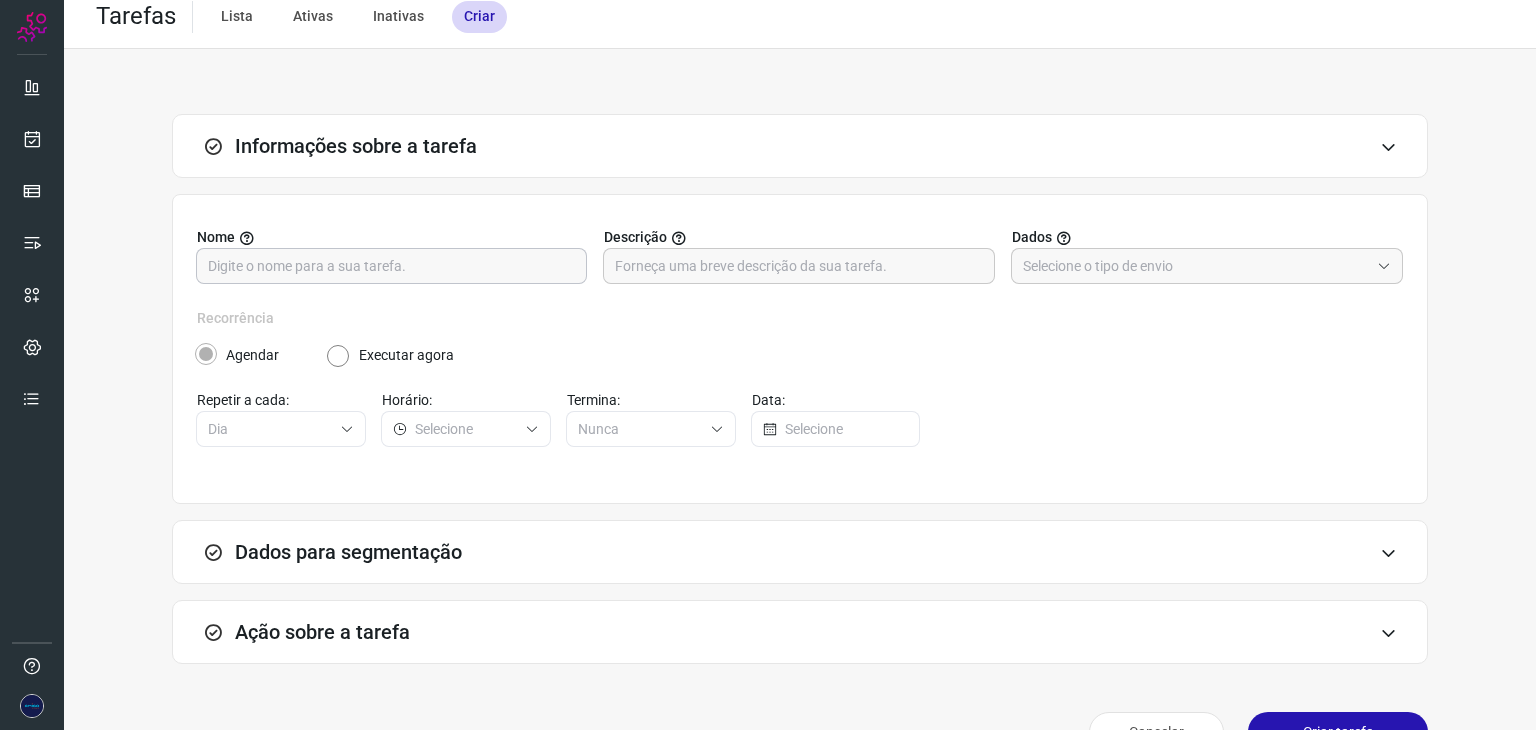 click at bounding box center (391, 266) 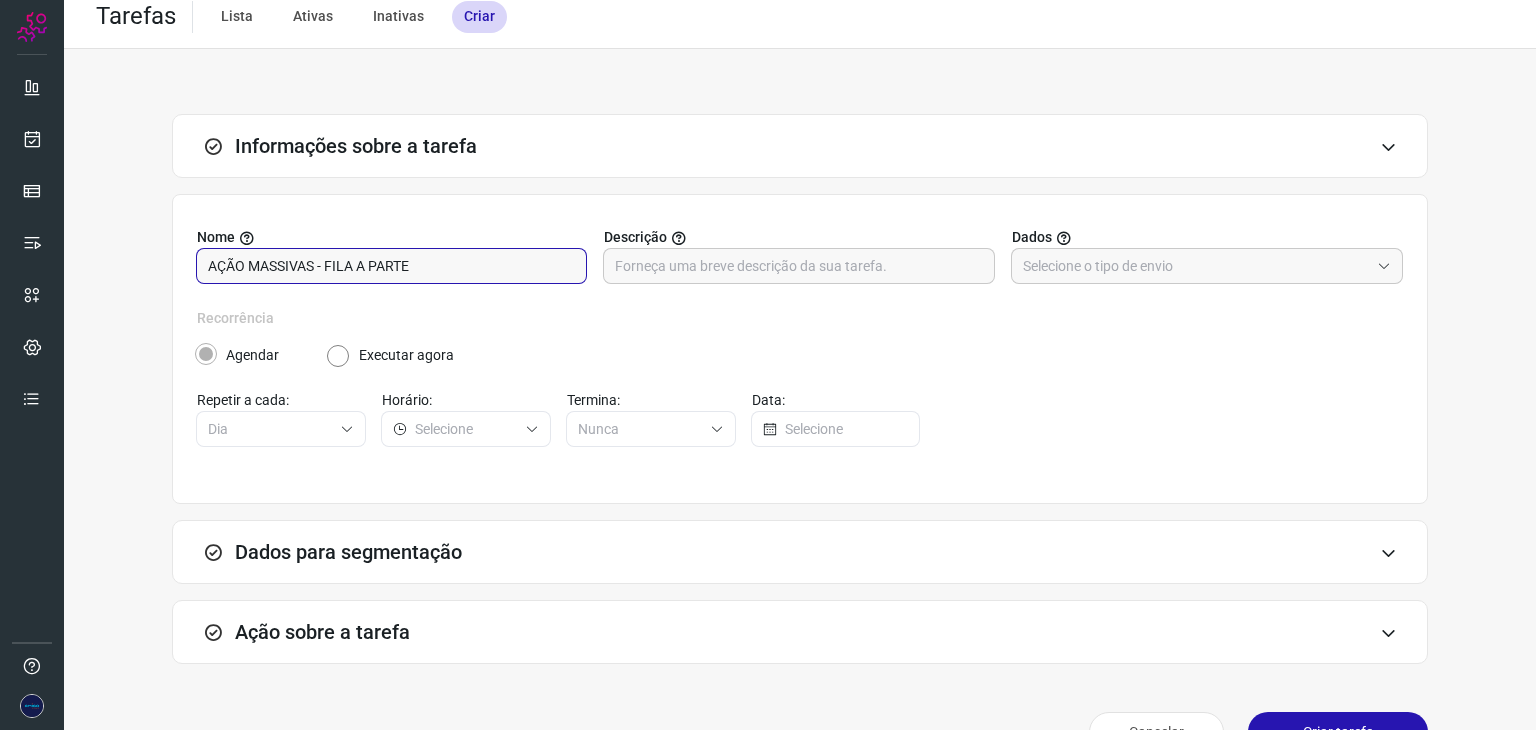 click on "AÇÃO MASSIVAS - FILA A PARTE" at bounding box center [391, 266] 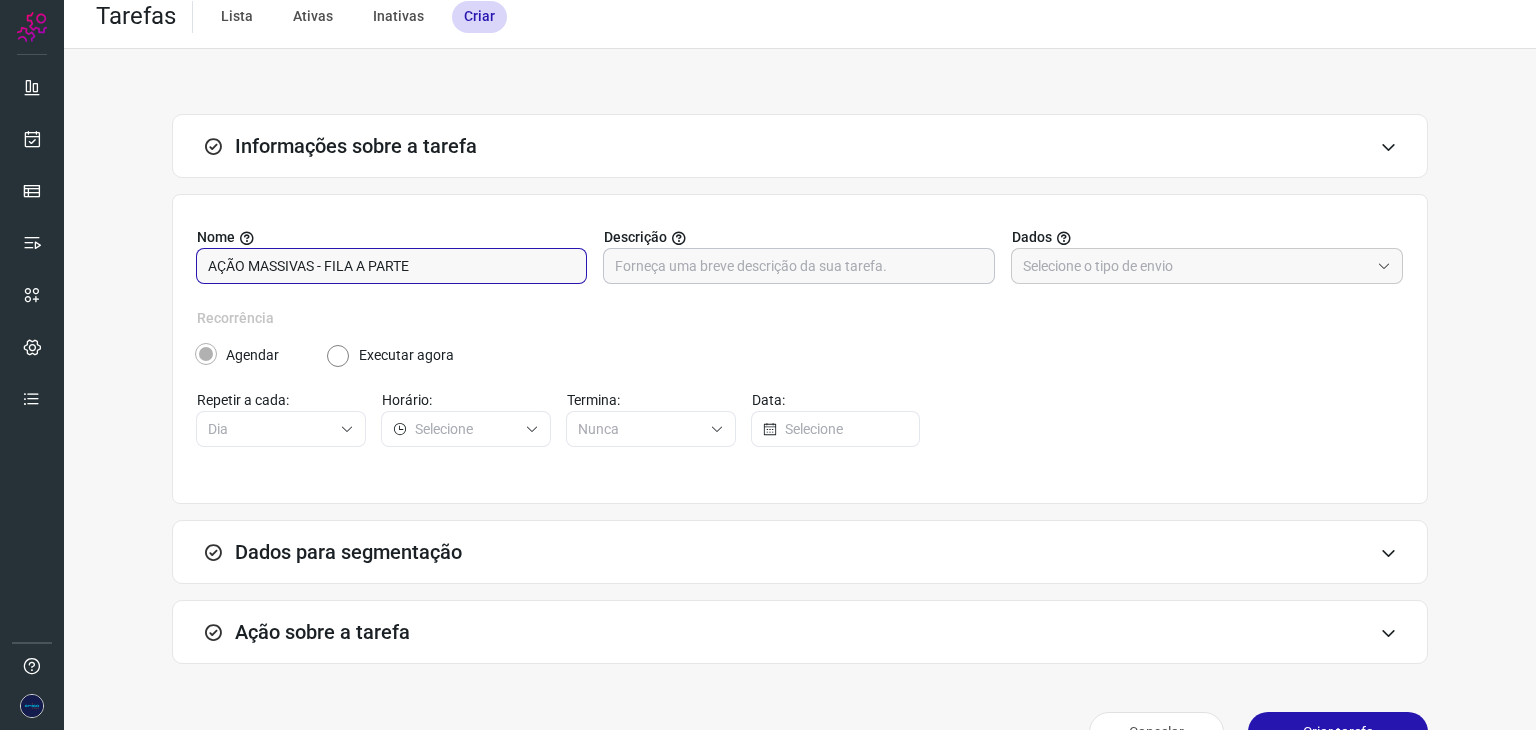 type on "AÇÃO MASSIVAS - FILA A PARTE" 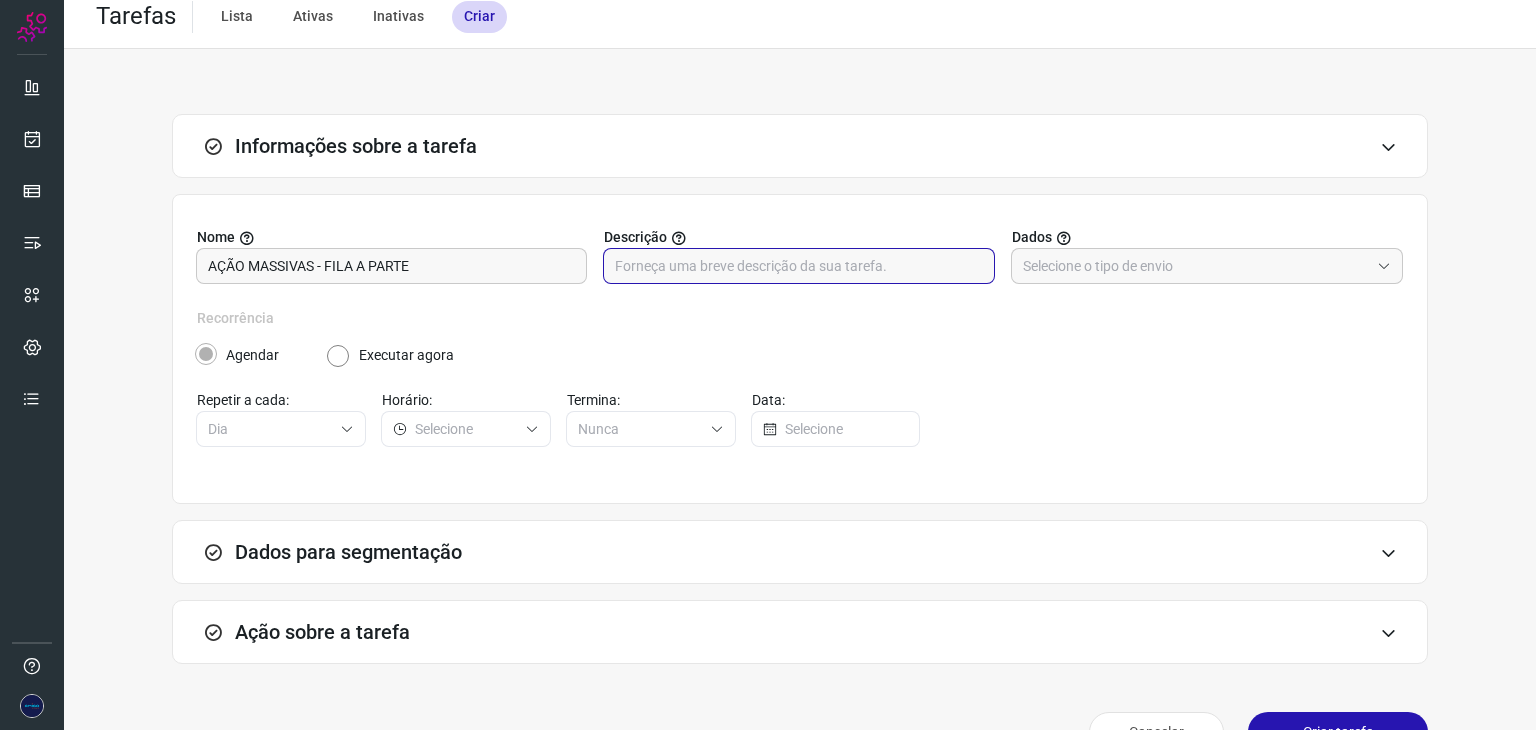 paste on "AÇÃO MASSIVAS - FILA A PARTE" 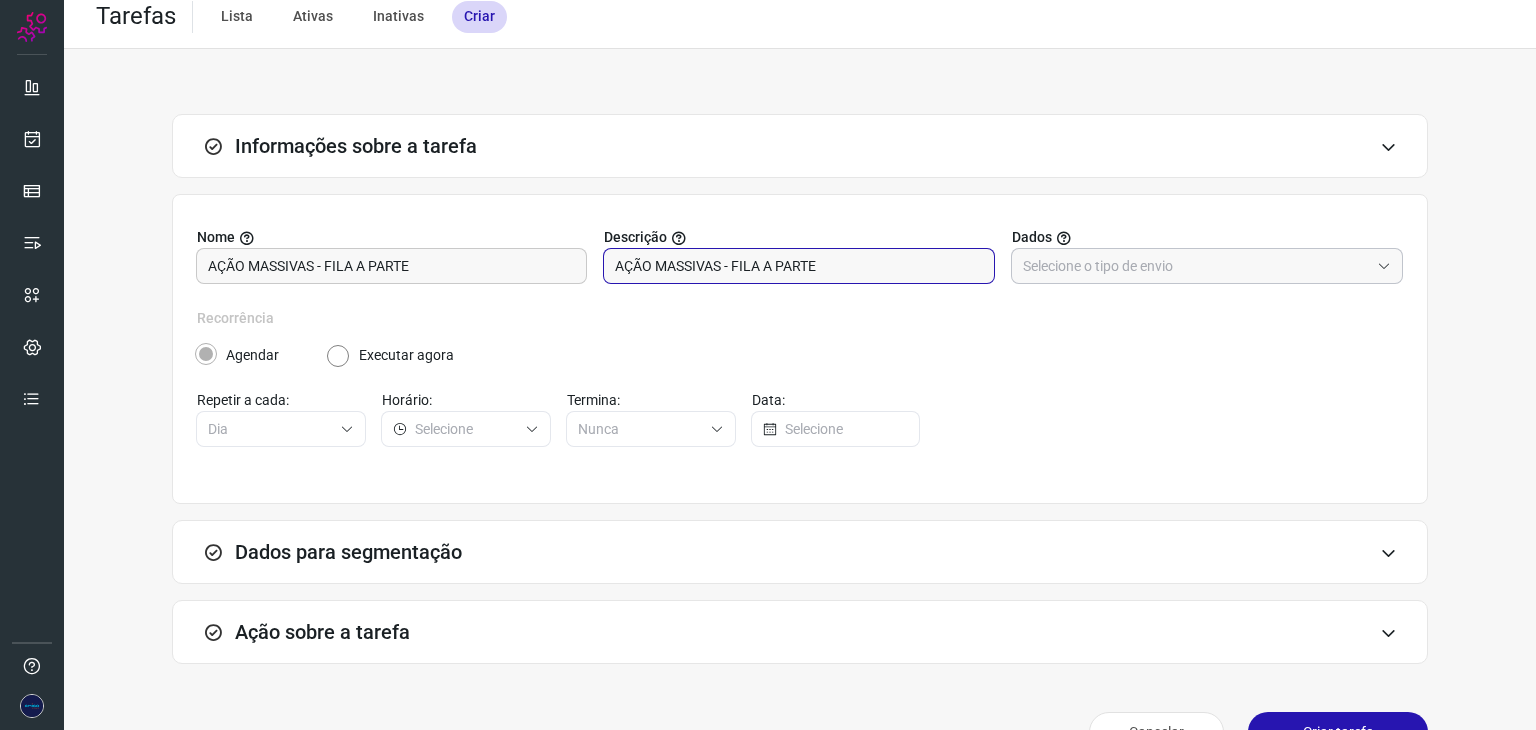 type on "AÇÃO MASSIVAS - FILA A PARTE" 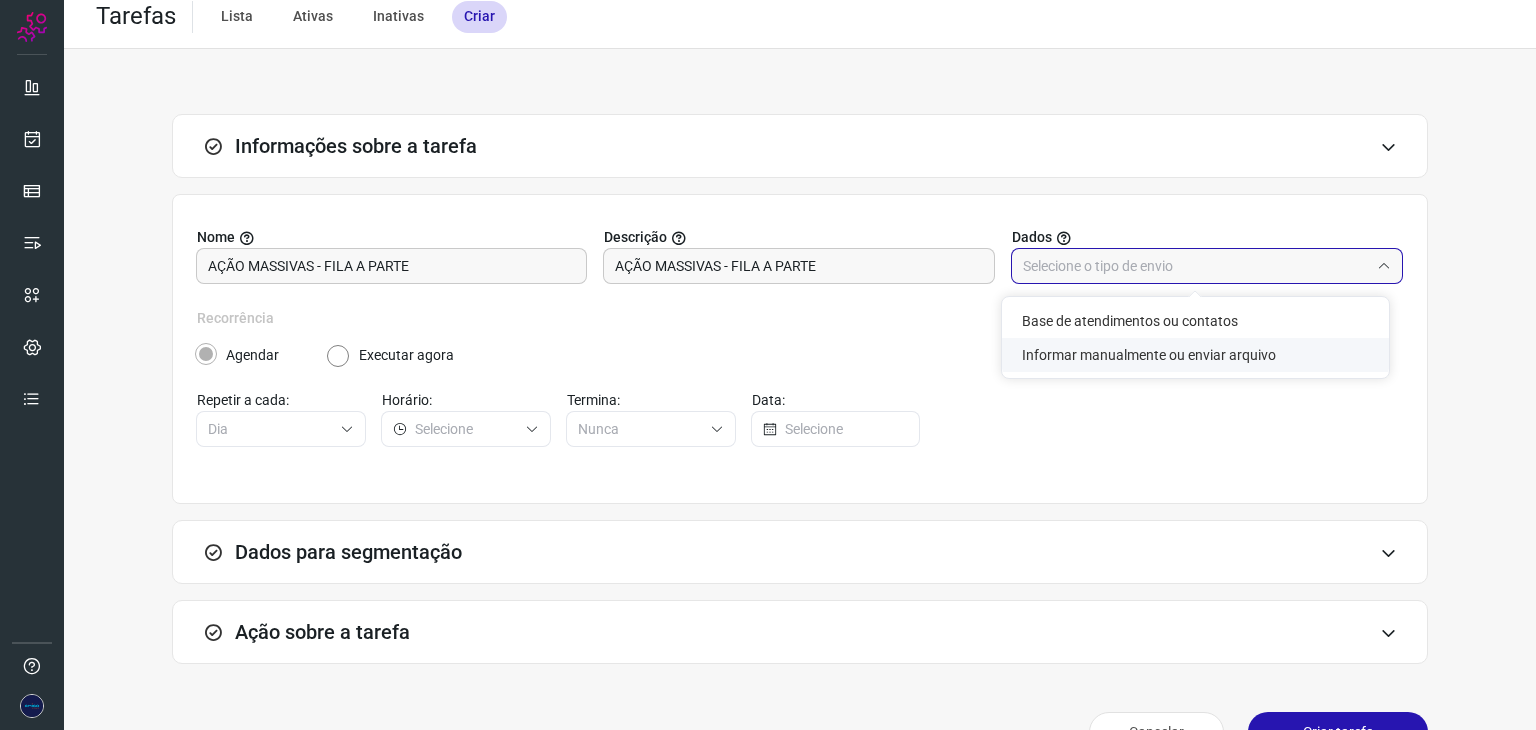 click on "Informar manualmente ou enviar arquivo" 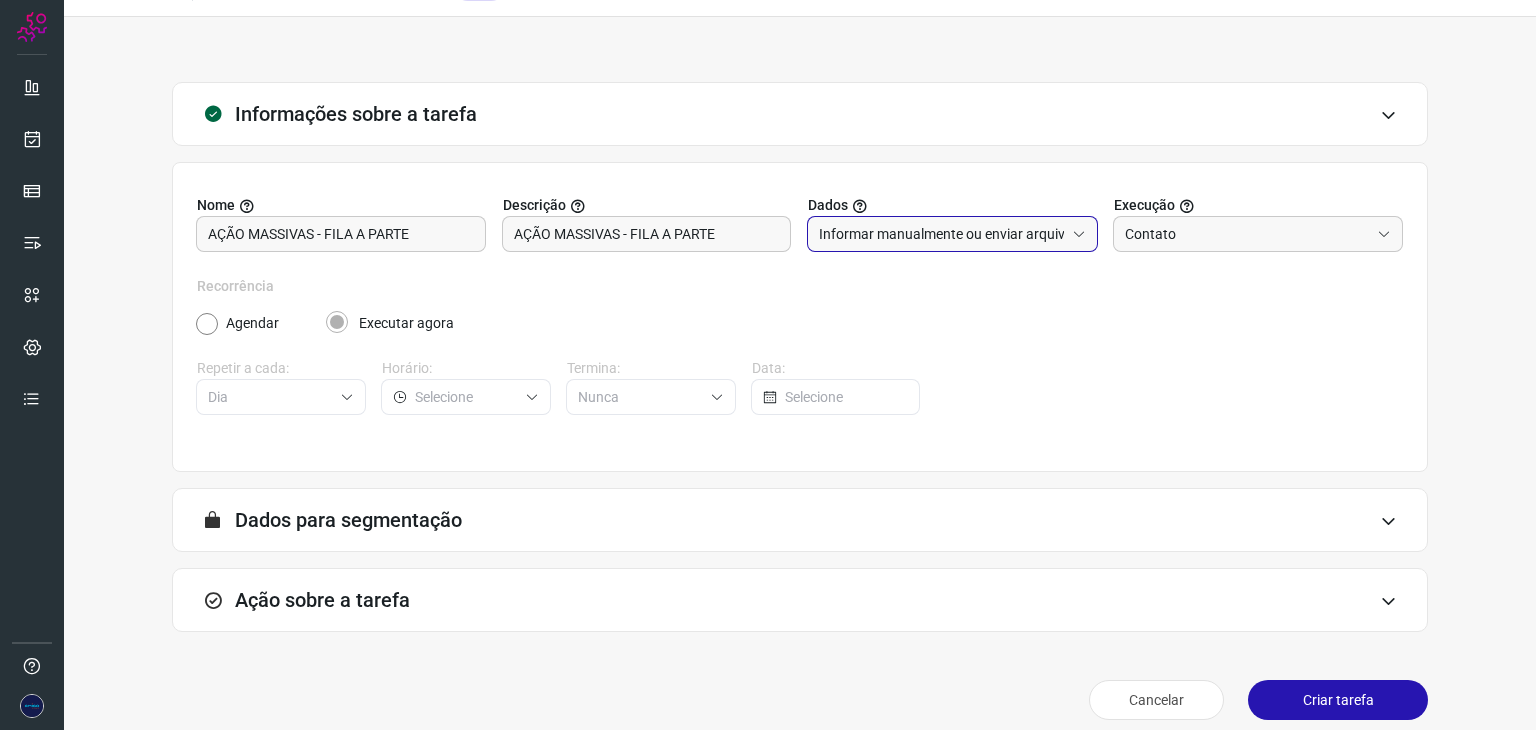 scroll, scrollTop: 64, scrollLeft: 0, axis: vertical 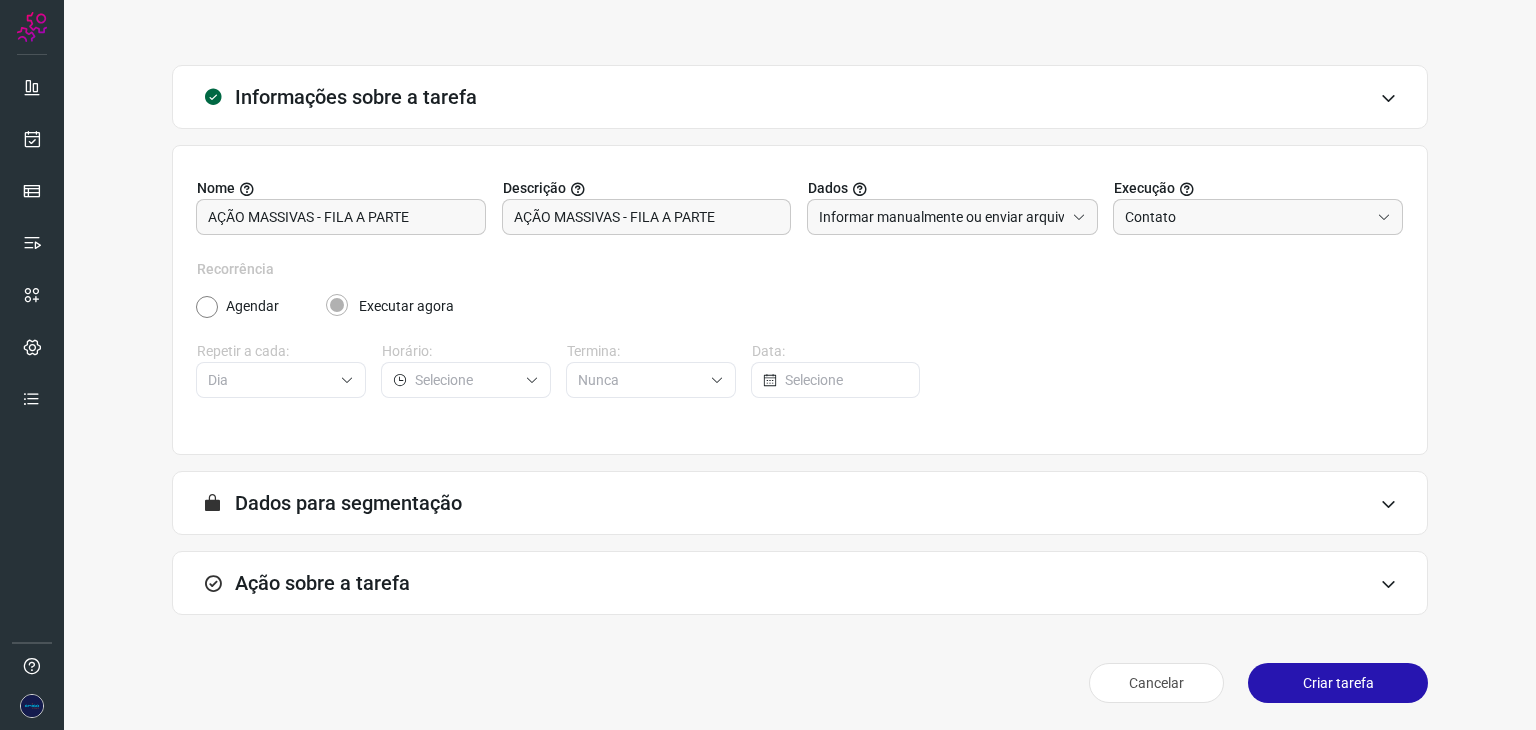 click at bounding box center (1388, 504) 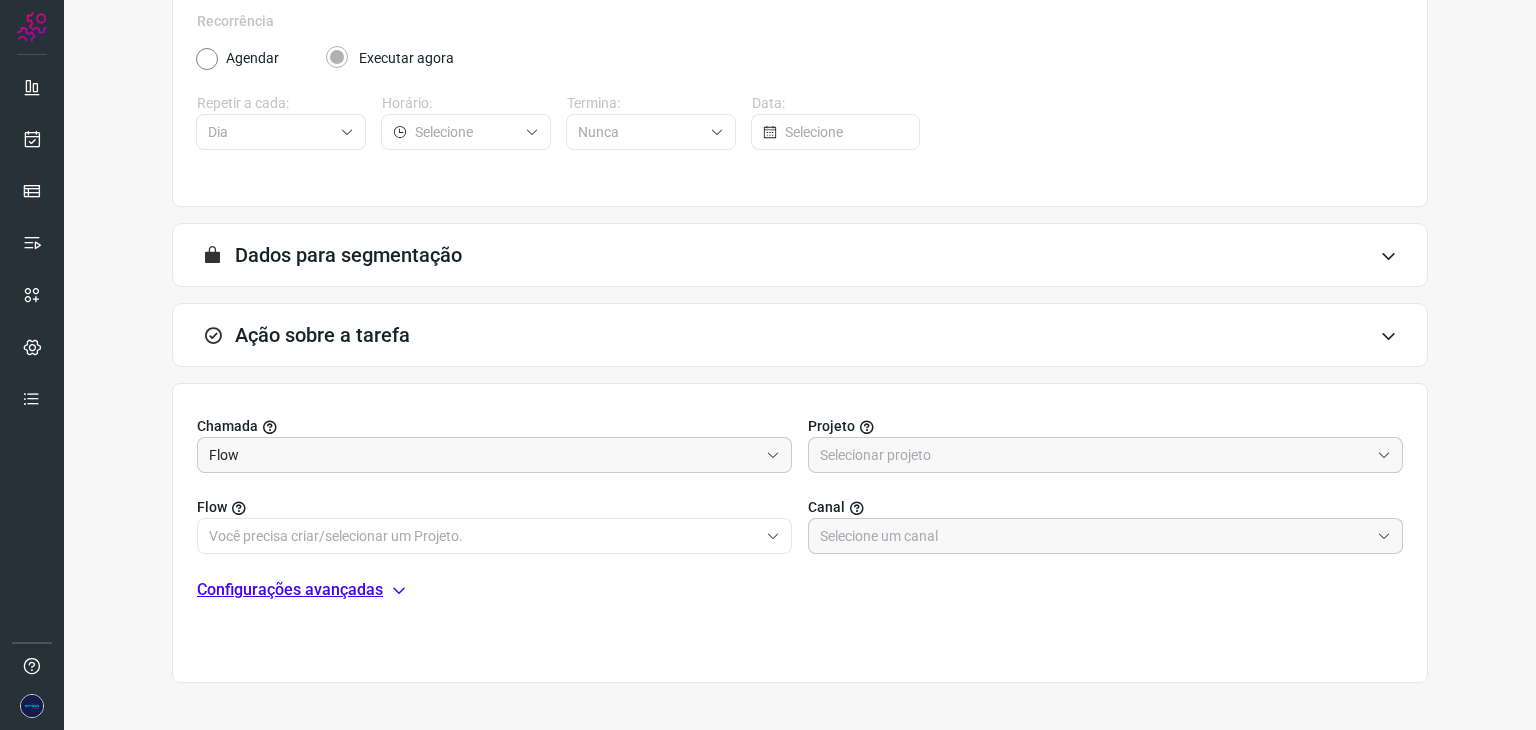 scroll, scrollTop: 380, scrollLeft: 0, axis: vertical 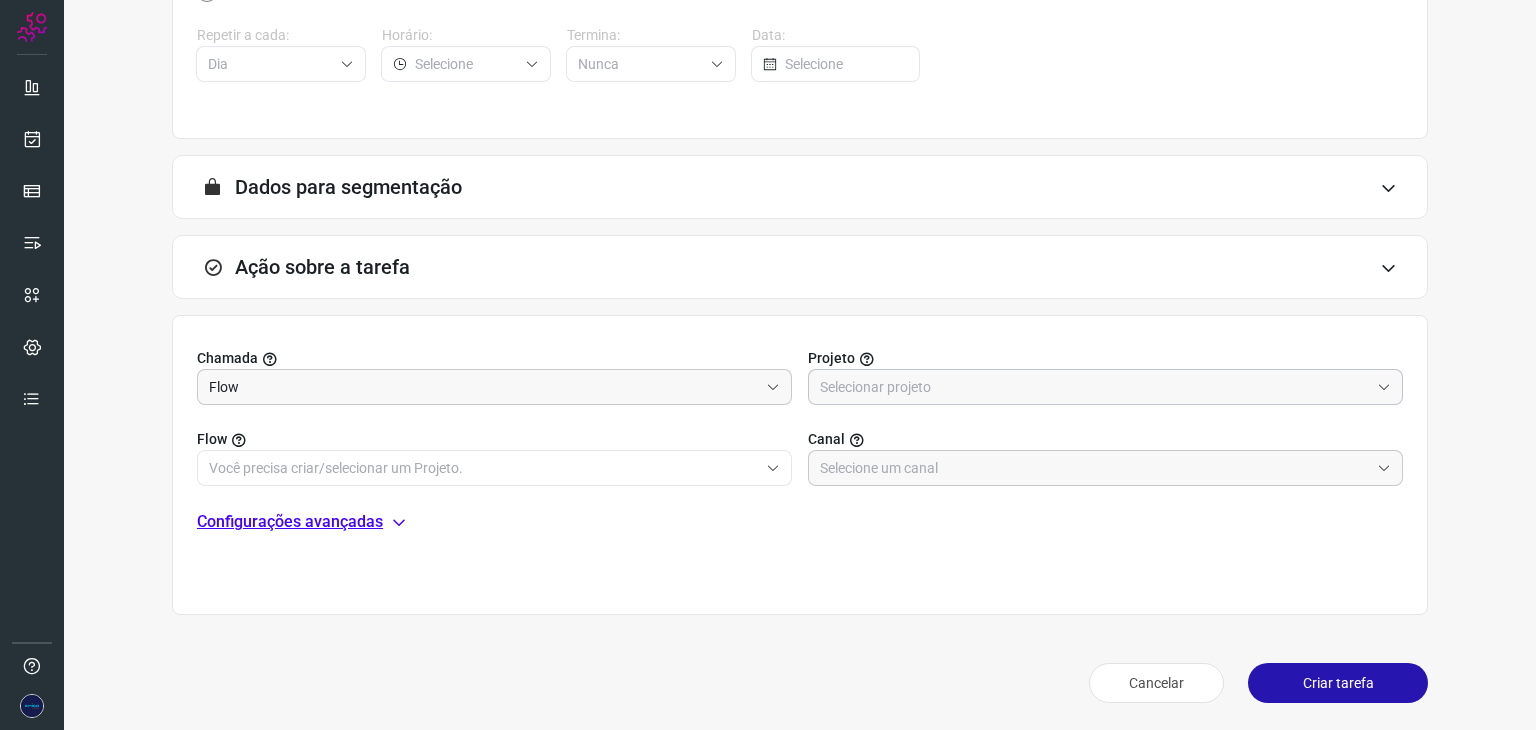 click 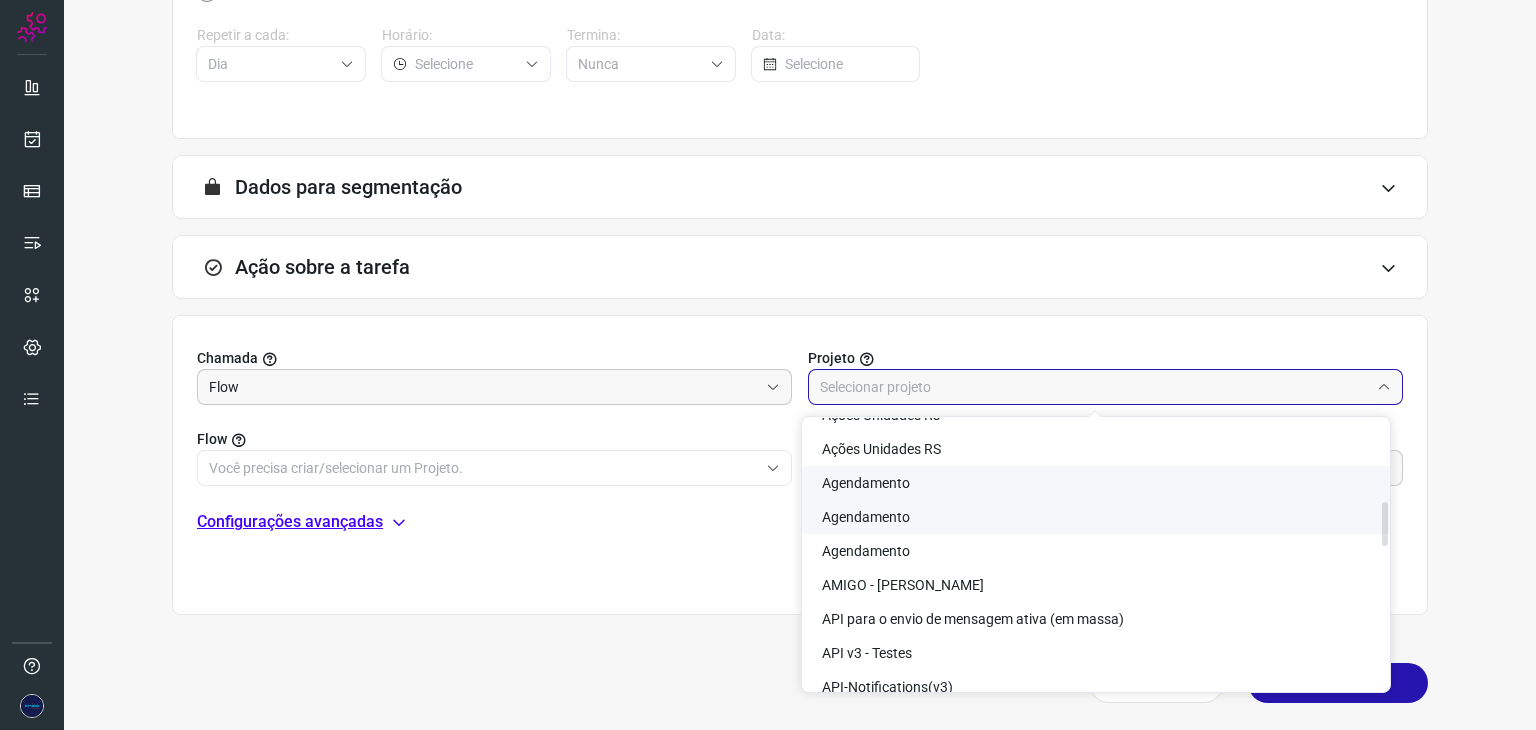 scroll, scrollTop: 500, scrollLeft: 0, axis: vertical 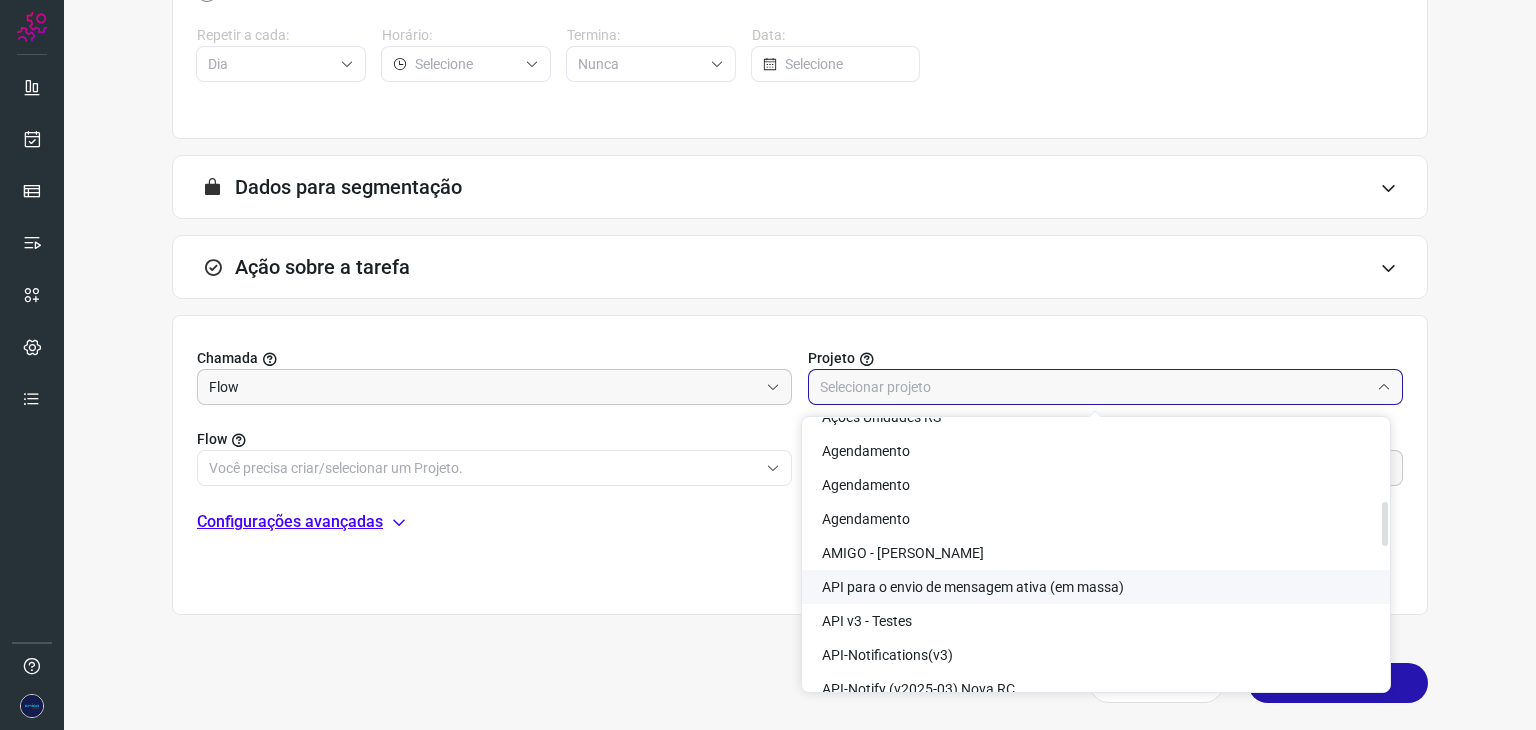 click on "API para o envio de mensagem ativa (em massa)" 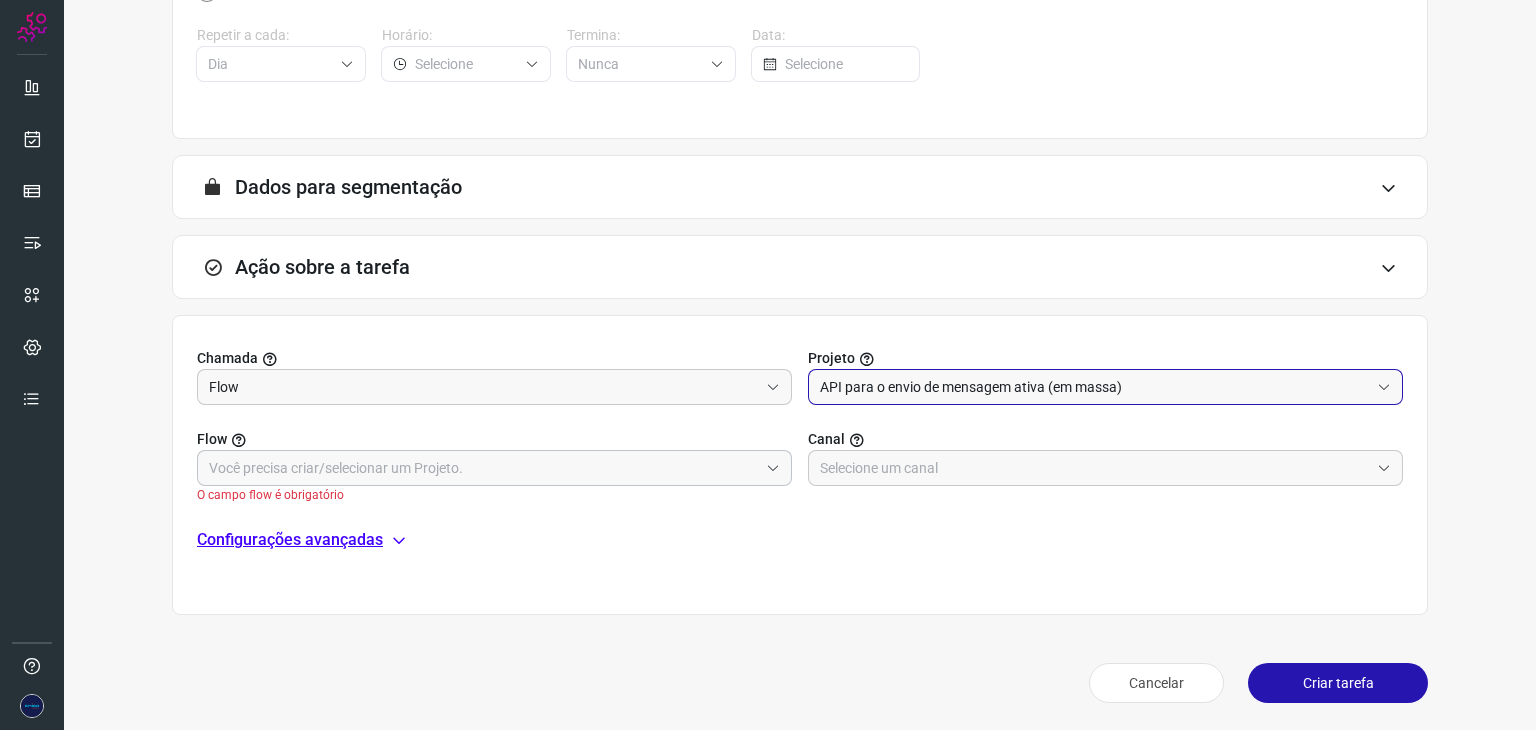 click 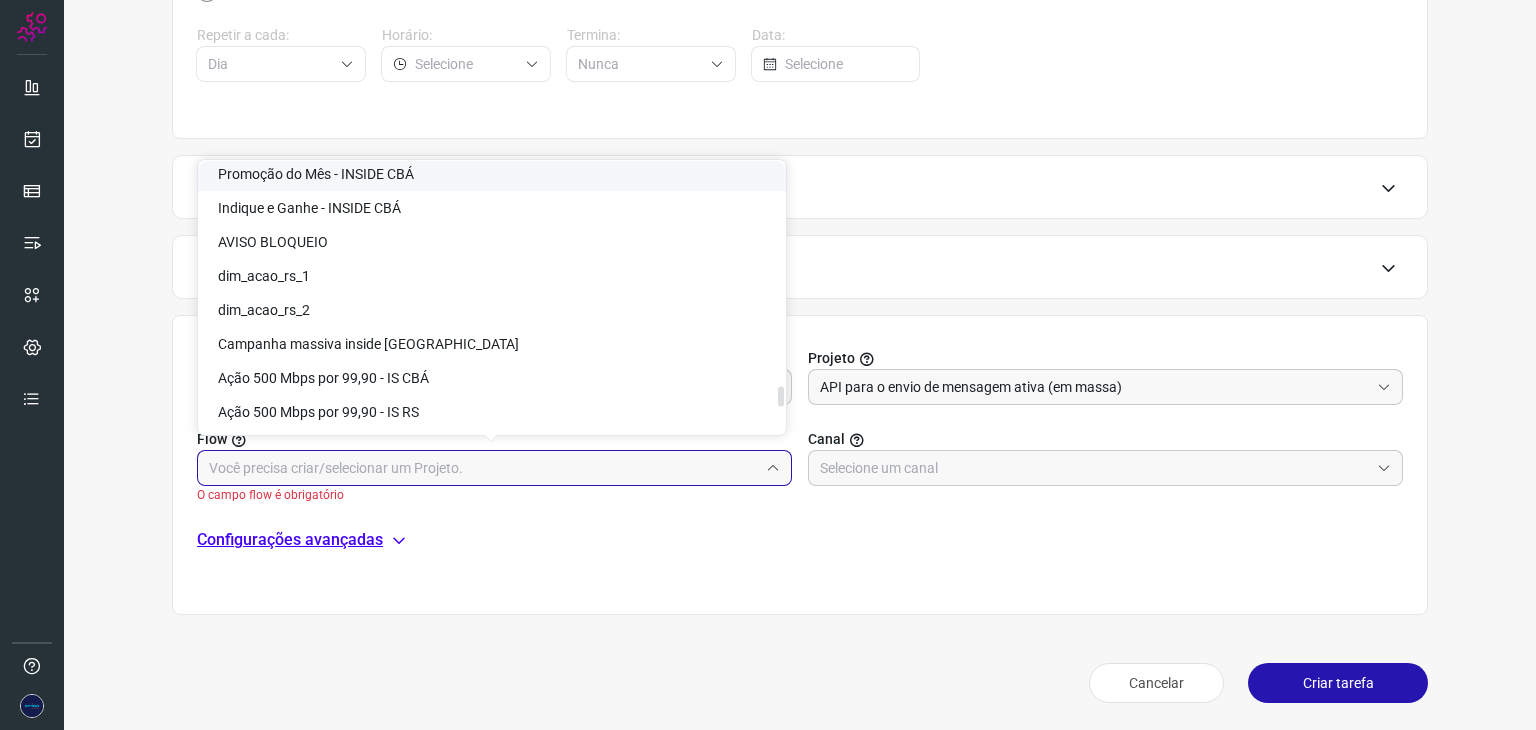 scroll, scrollTop: 4700, scrollLeft: 0, axis: vertical 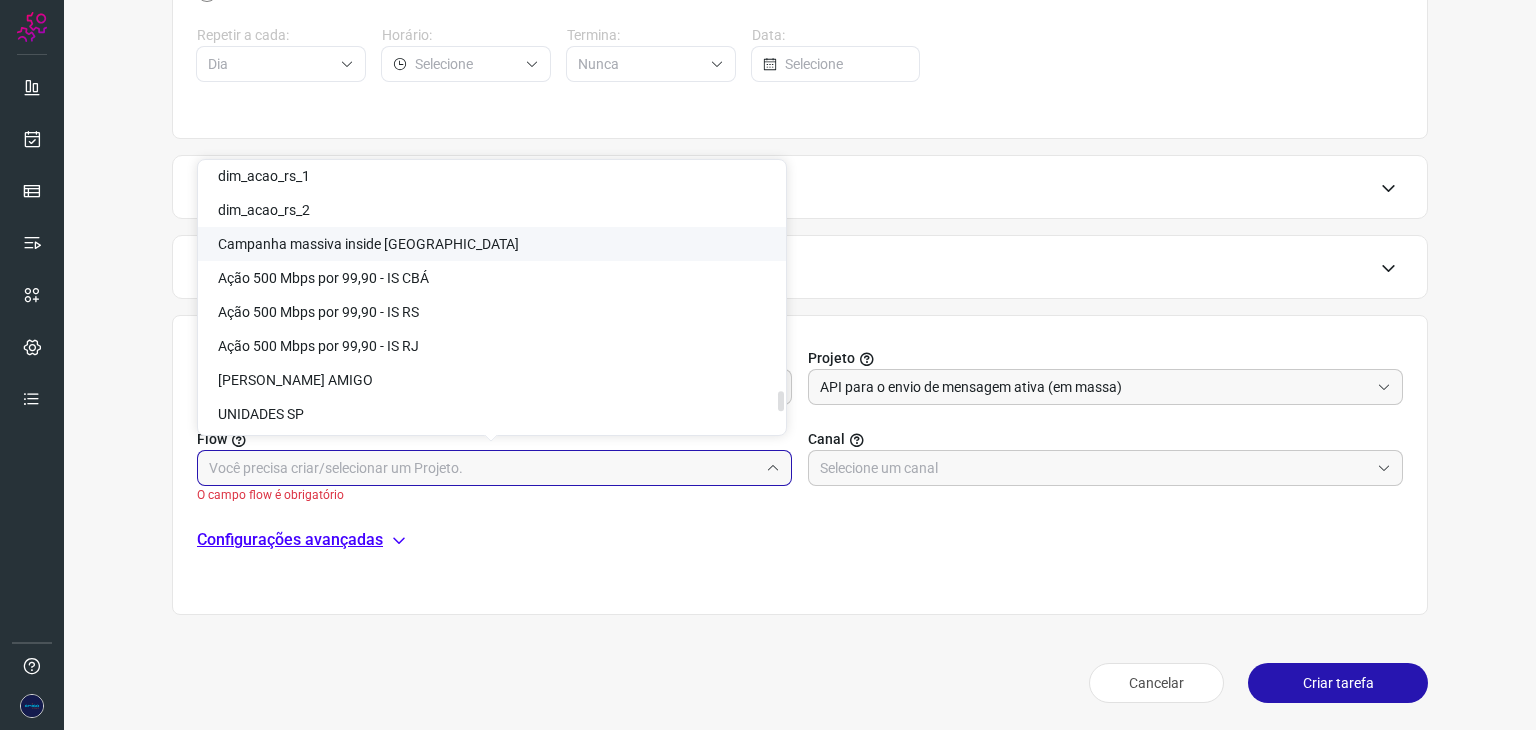 click on "Campanha massiva inside SP" 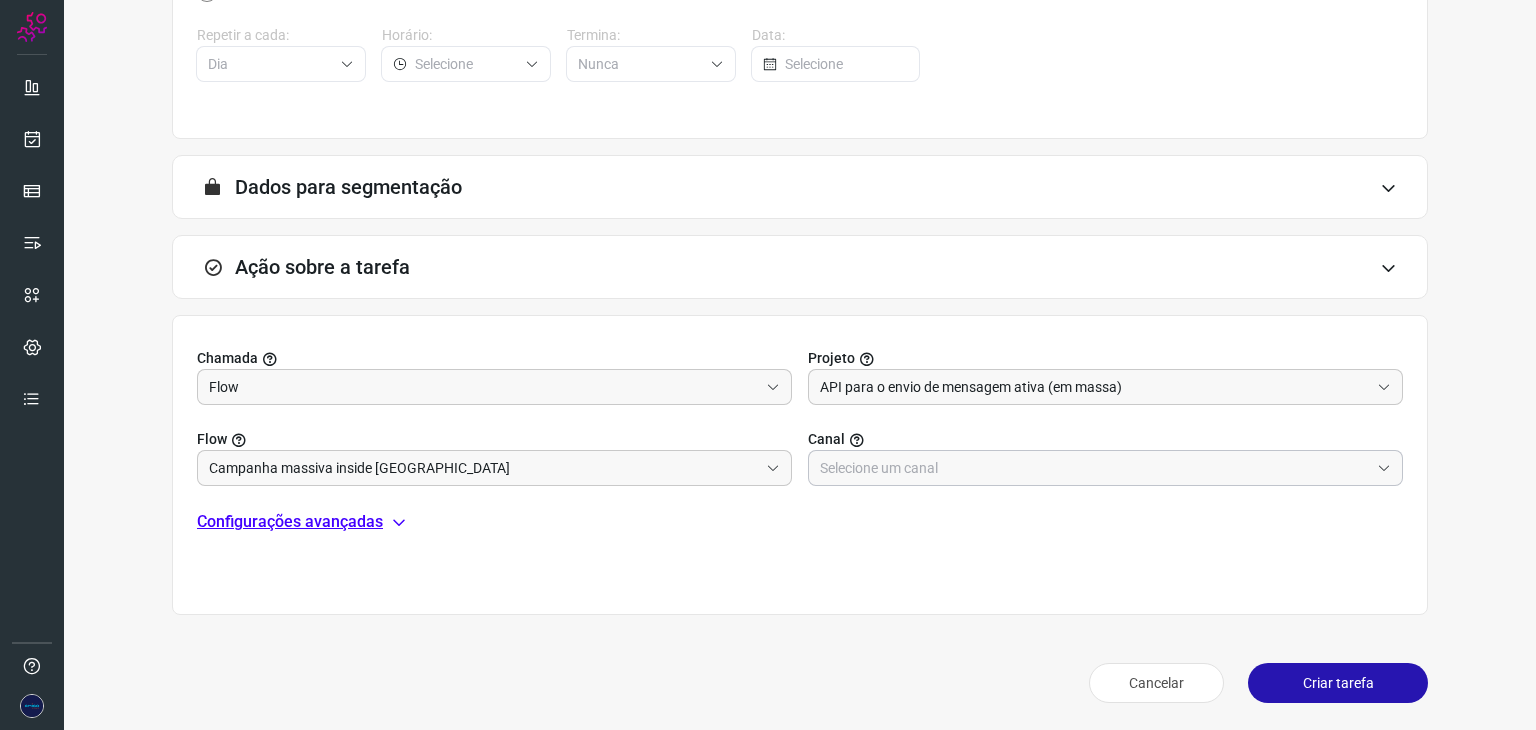 click 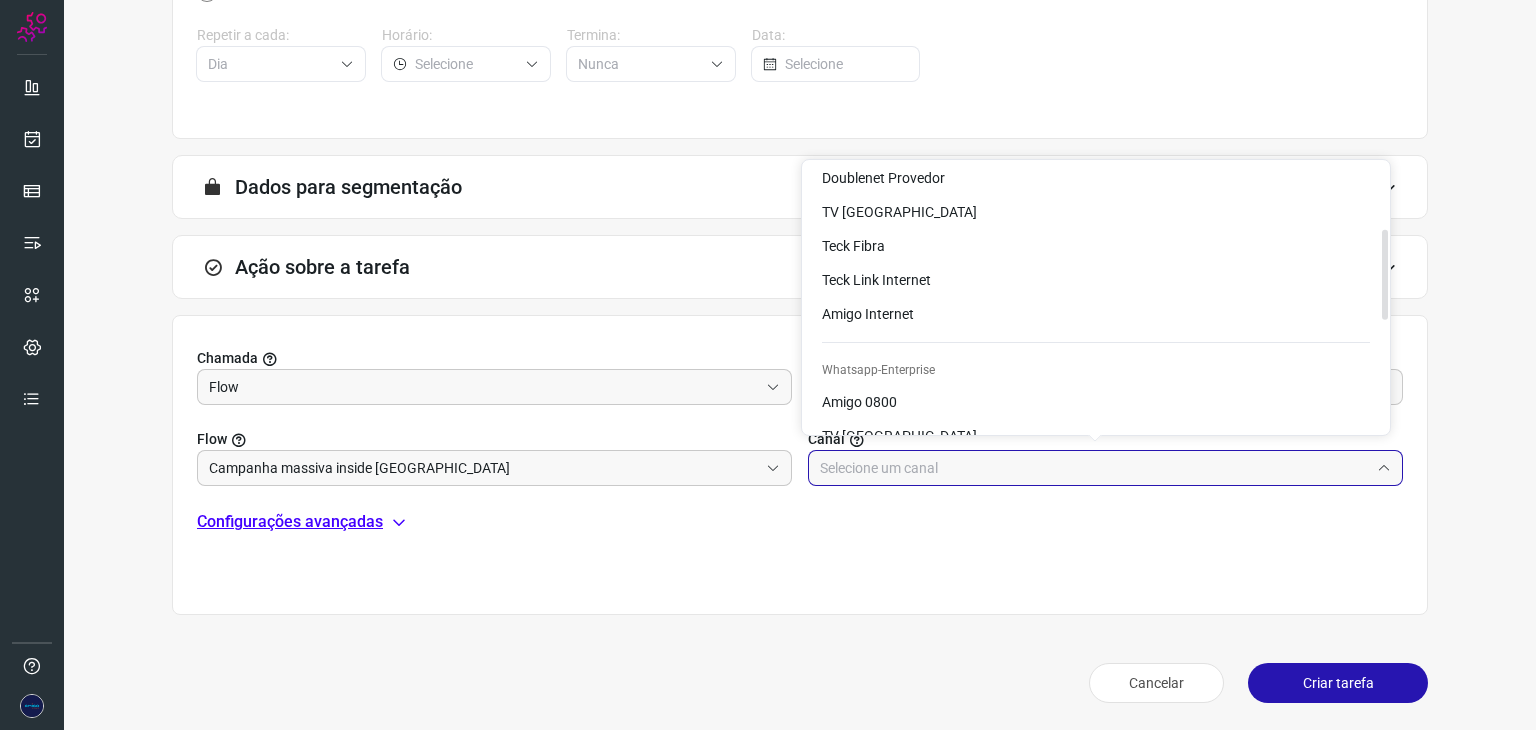 scroll, scrollTop: 300, scrollLeft: 0, axis: vertical 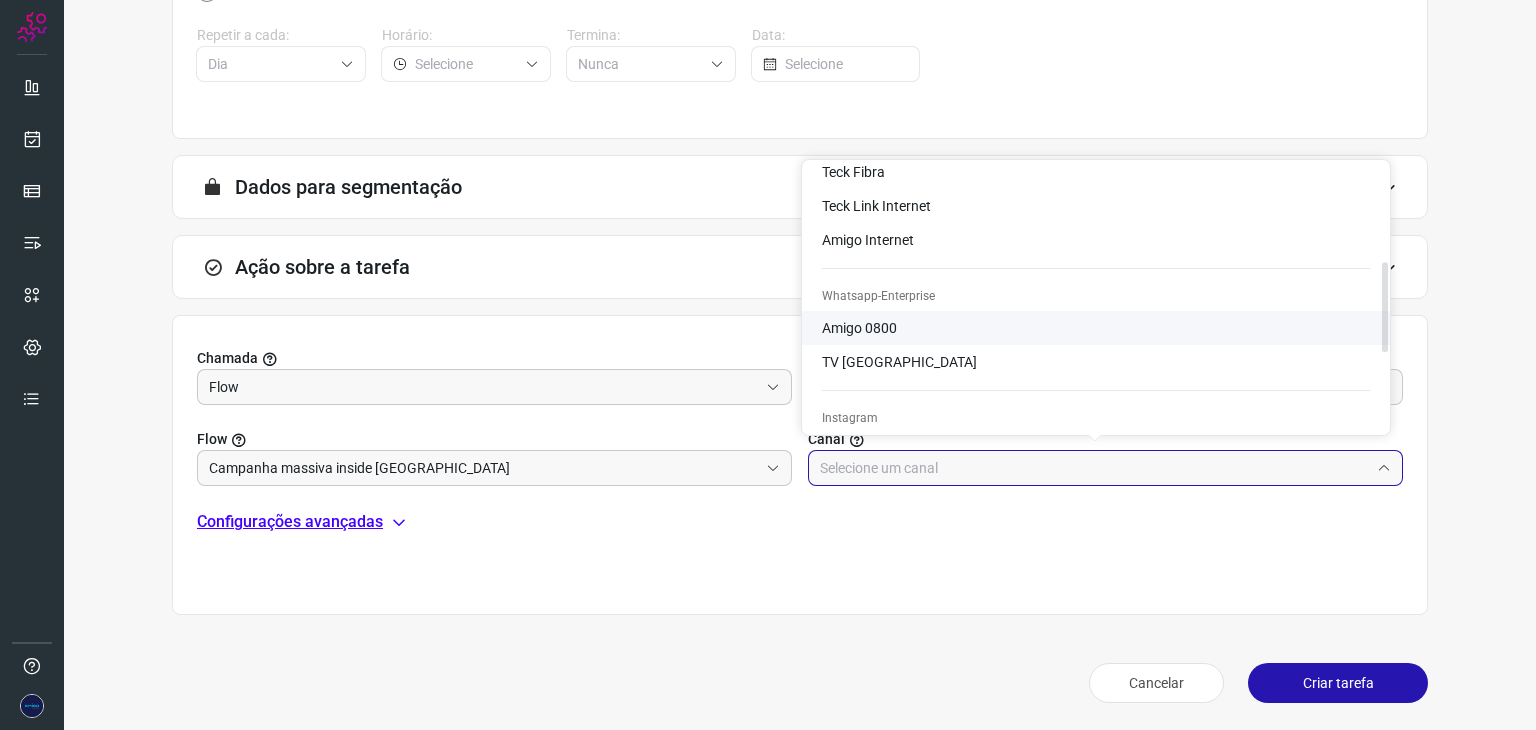 click on "Amigo 0800" 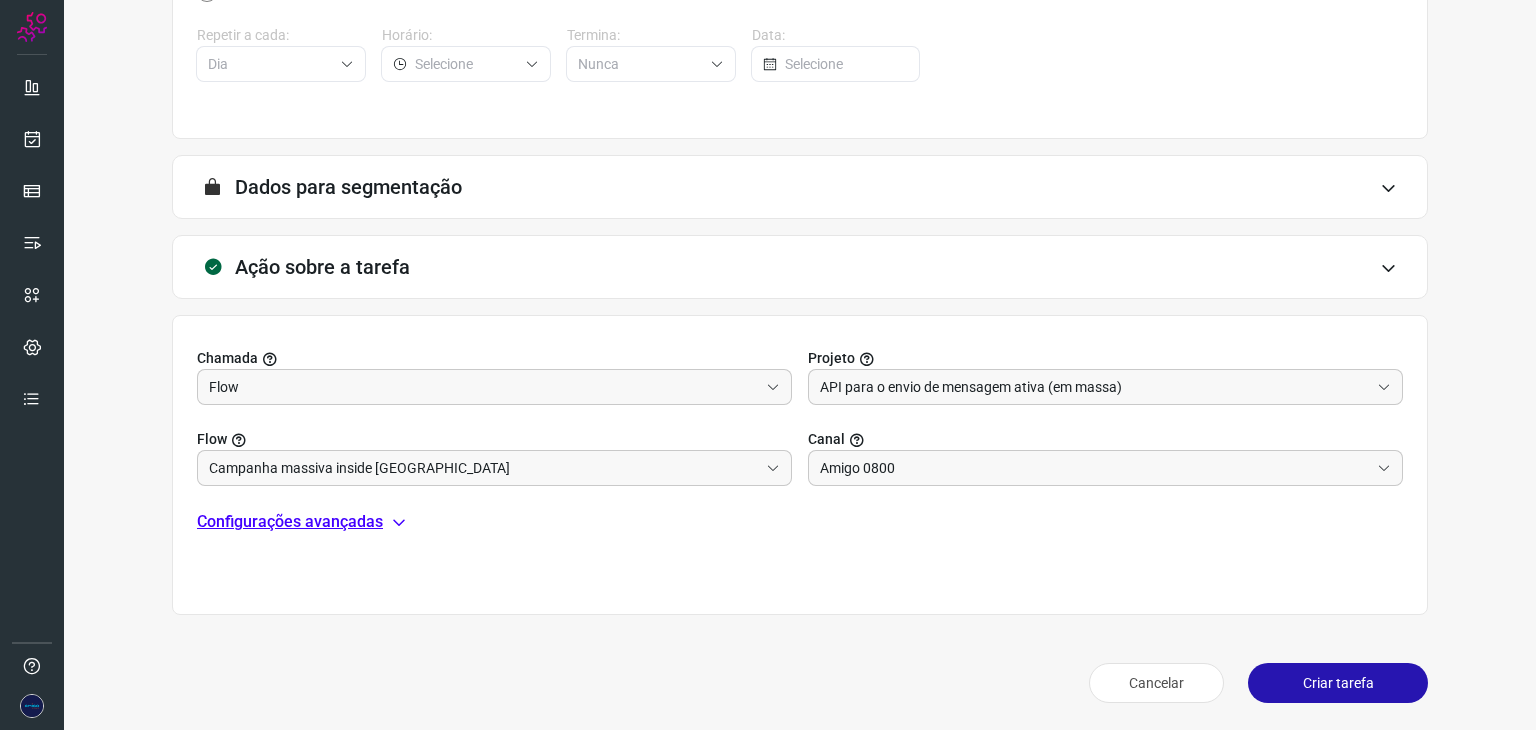 click on "Configurações avançadas" at bounding box center (290, 522) 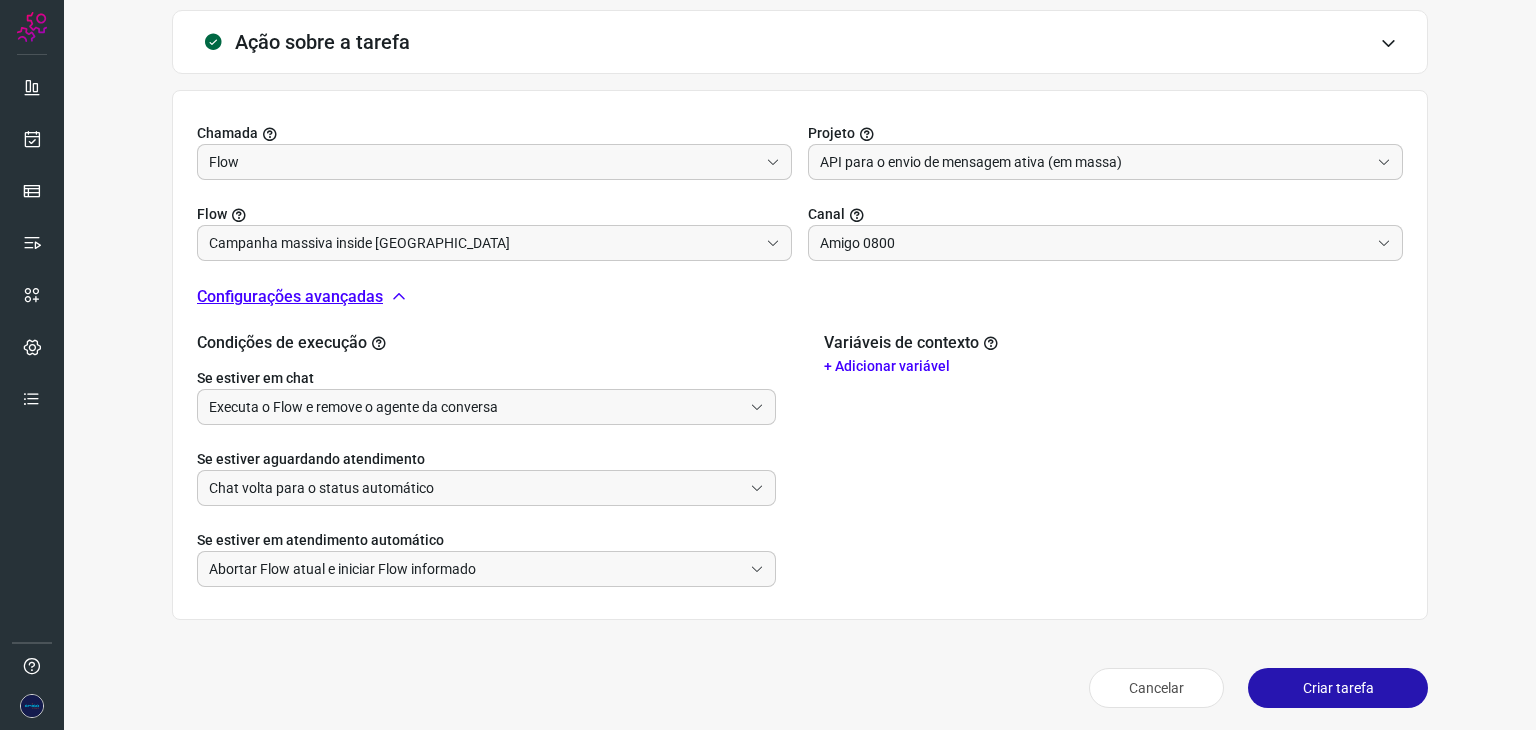 scroll, scrollTop: 611, scrollLeft: 0, axis: vertical 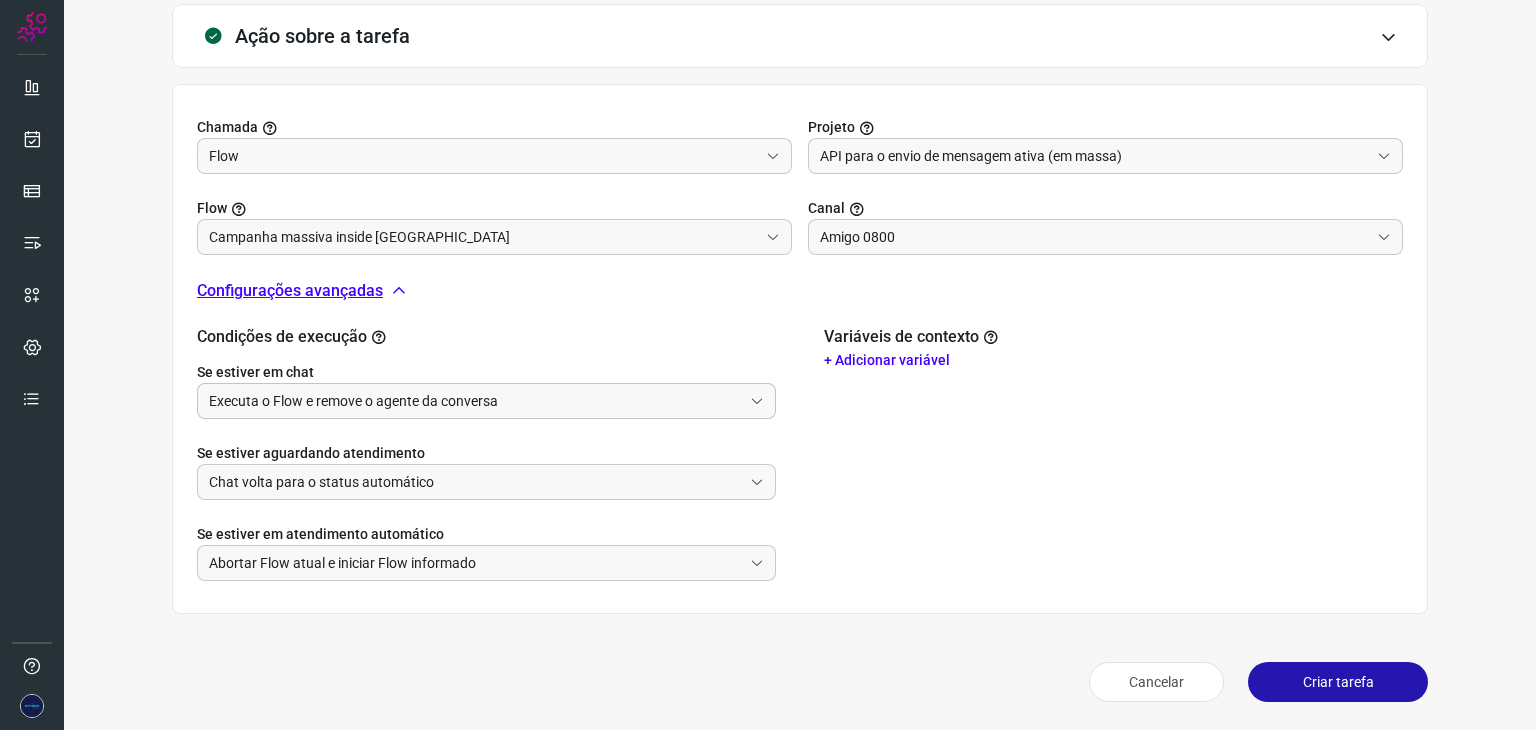 click 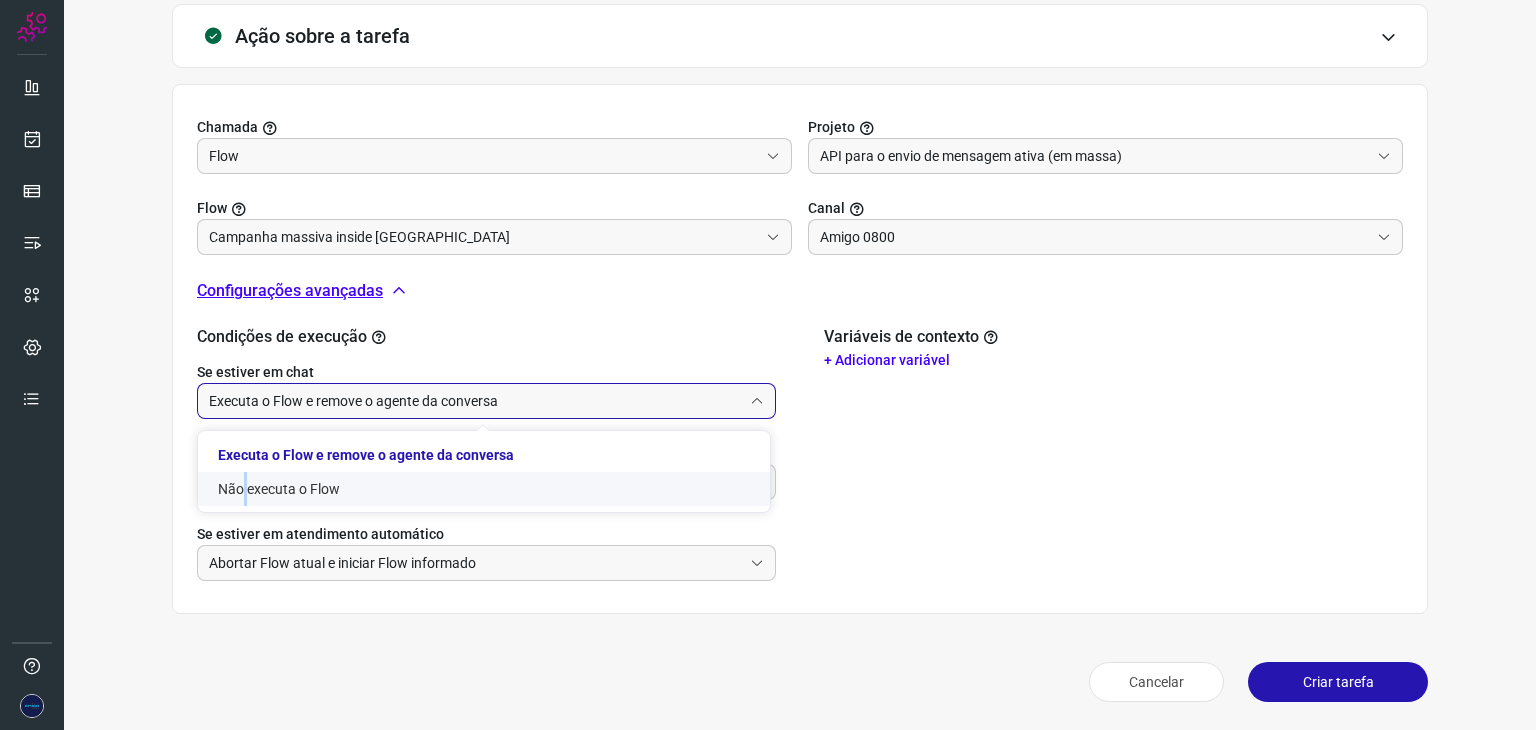 click on "Não executa o Flow" 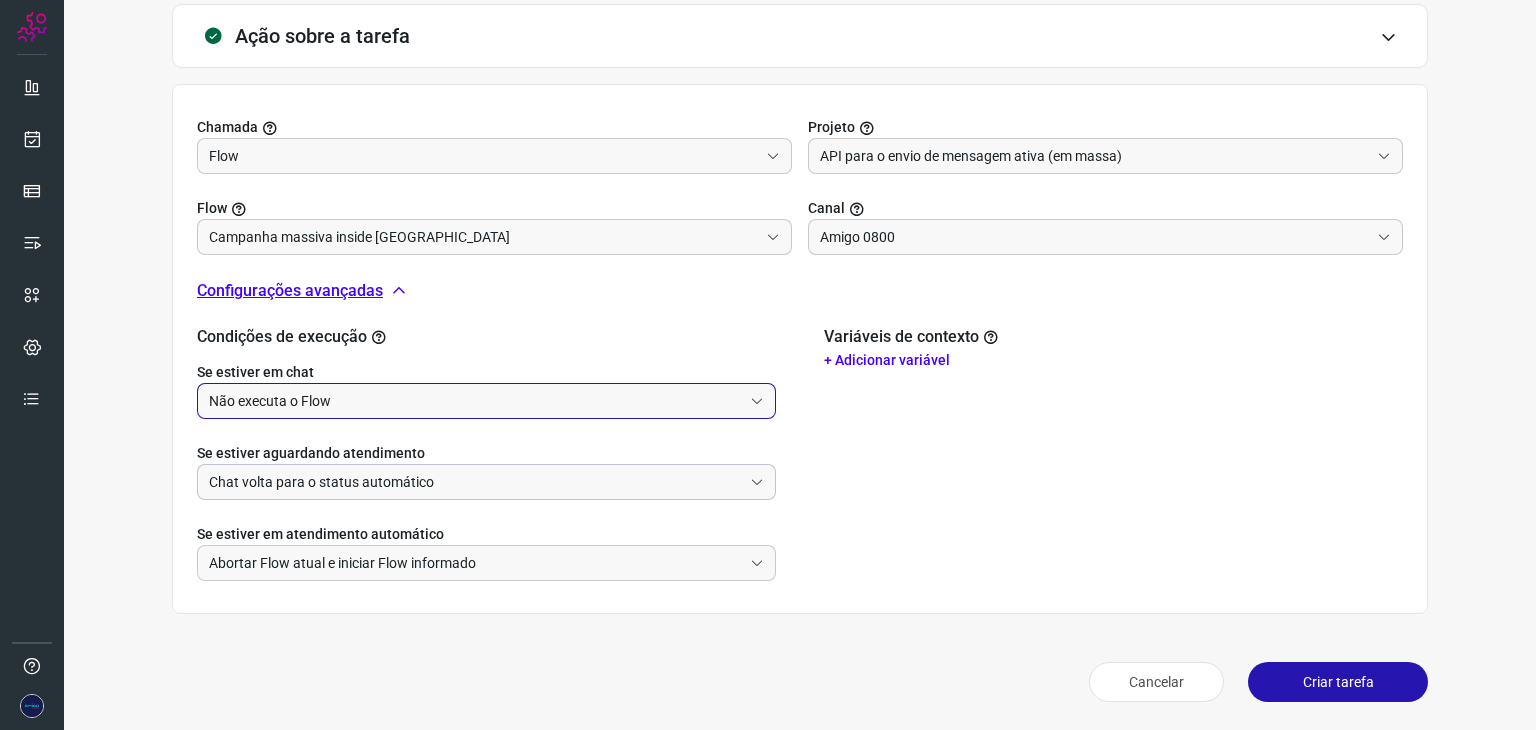 click on "Chat volta para o status automático" at bounding box center (475, 482) 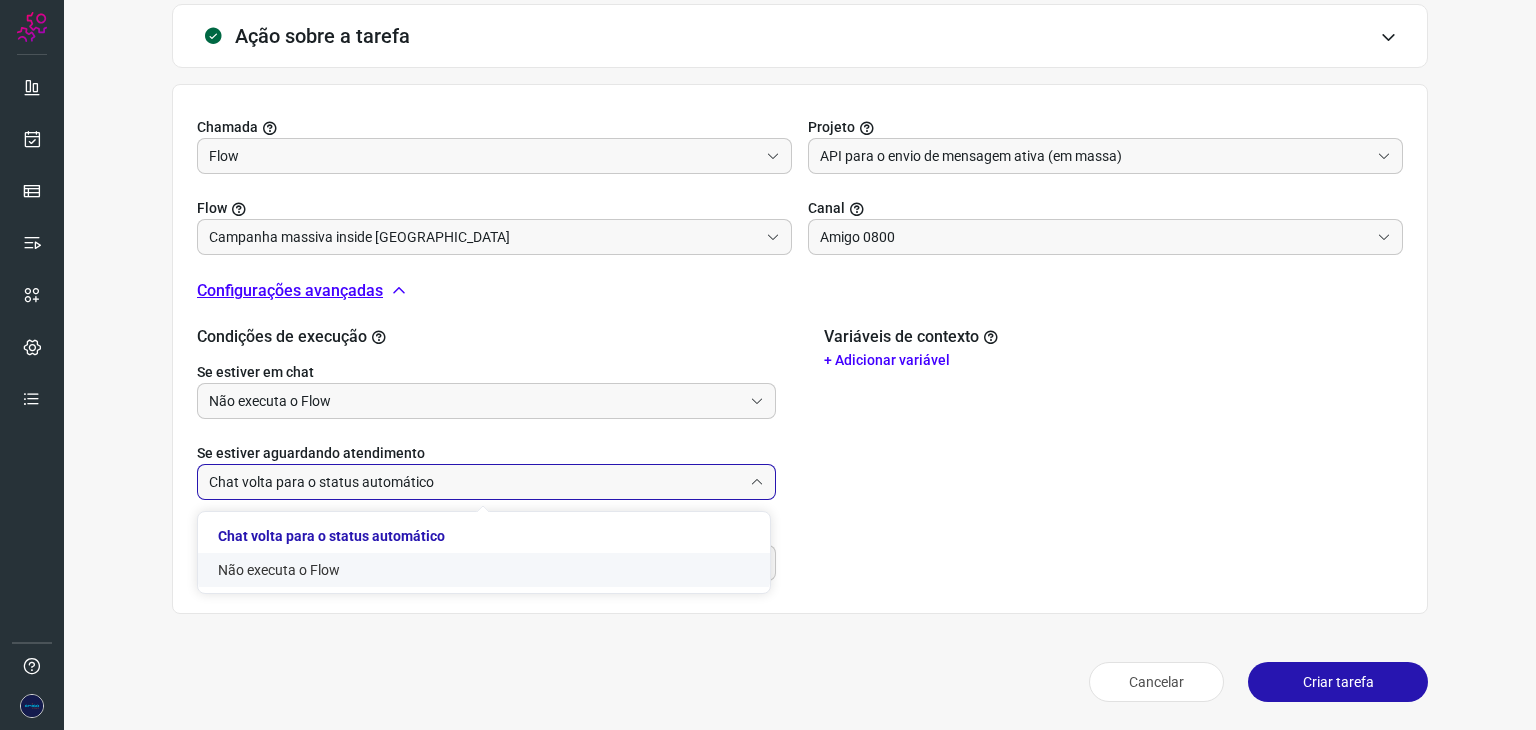 click on "Não executa o Flow" 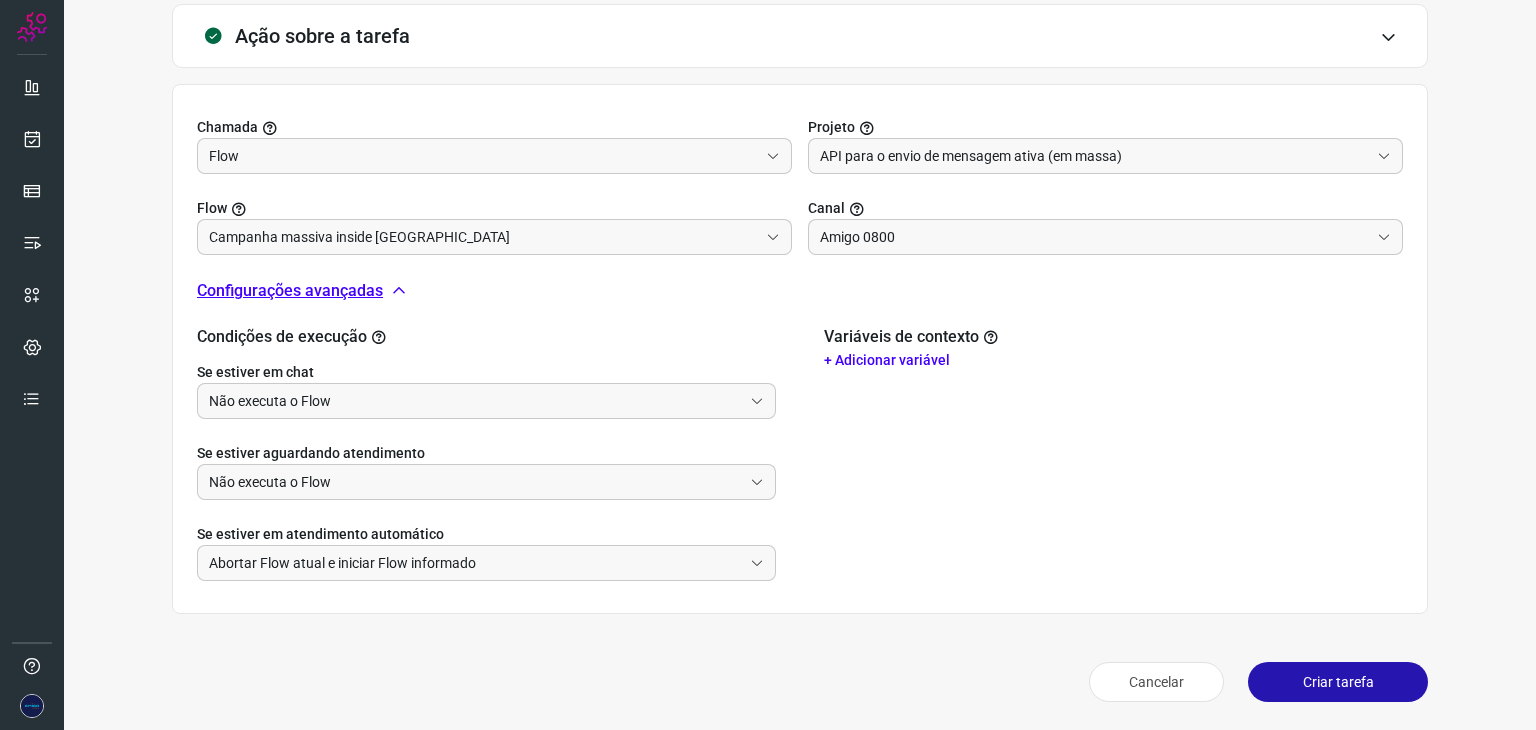 click on "Se estiver em atendimento automático" at bounding box center (486, 534) 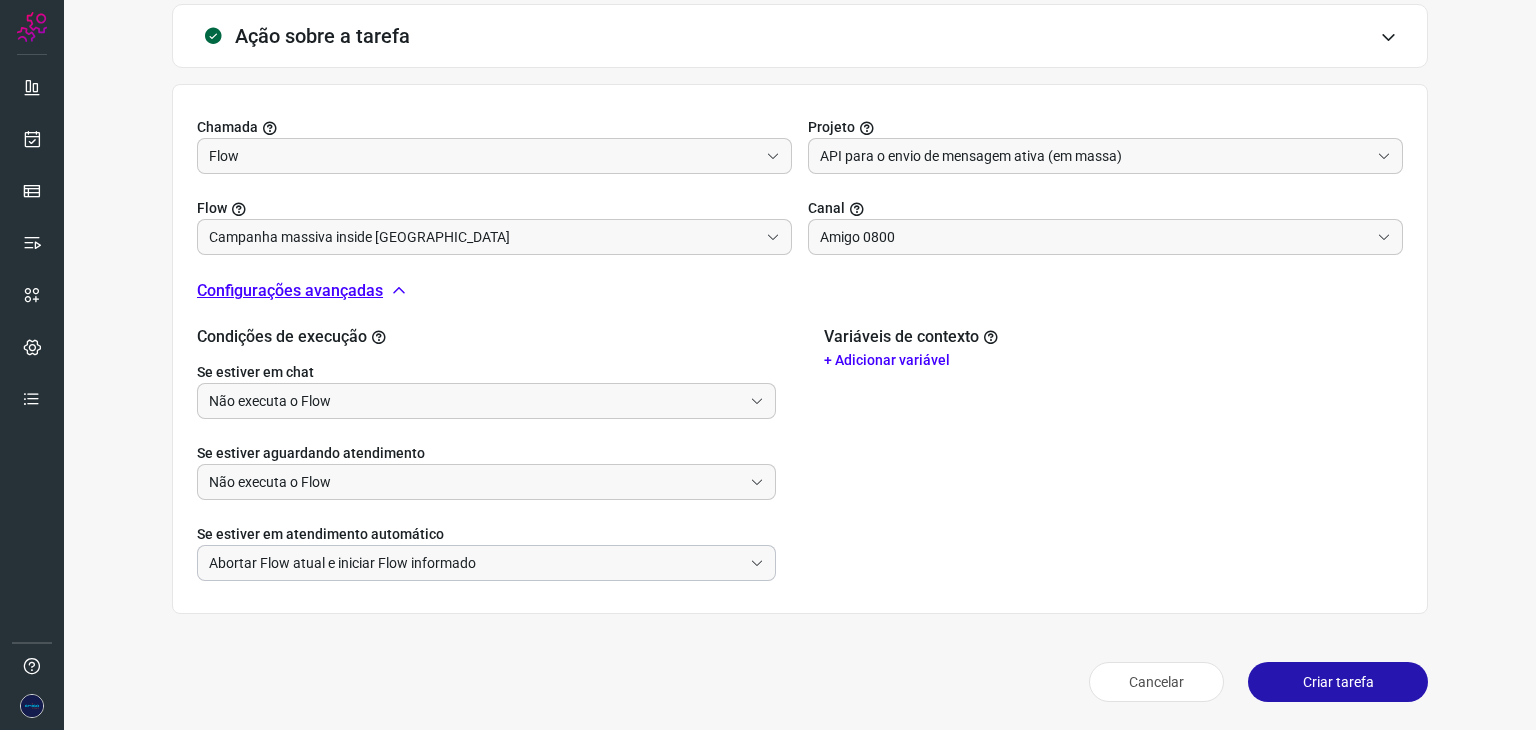 click on "Abortar Flow atual e iniciar Flow informado" at bounding box center [475, 563] 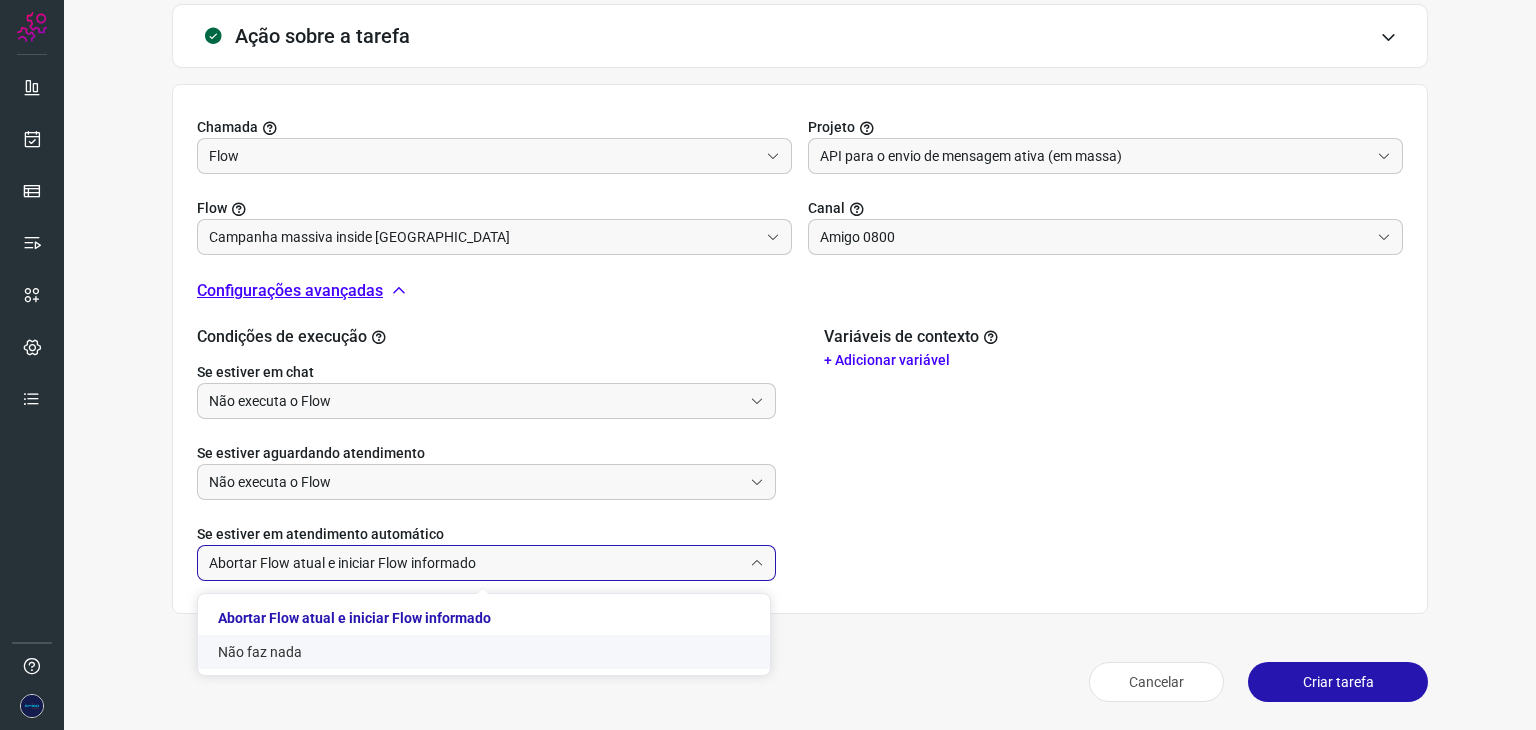 click on "Não faz nada" 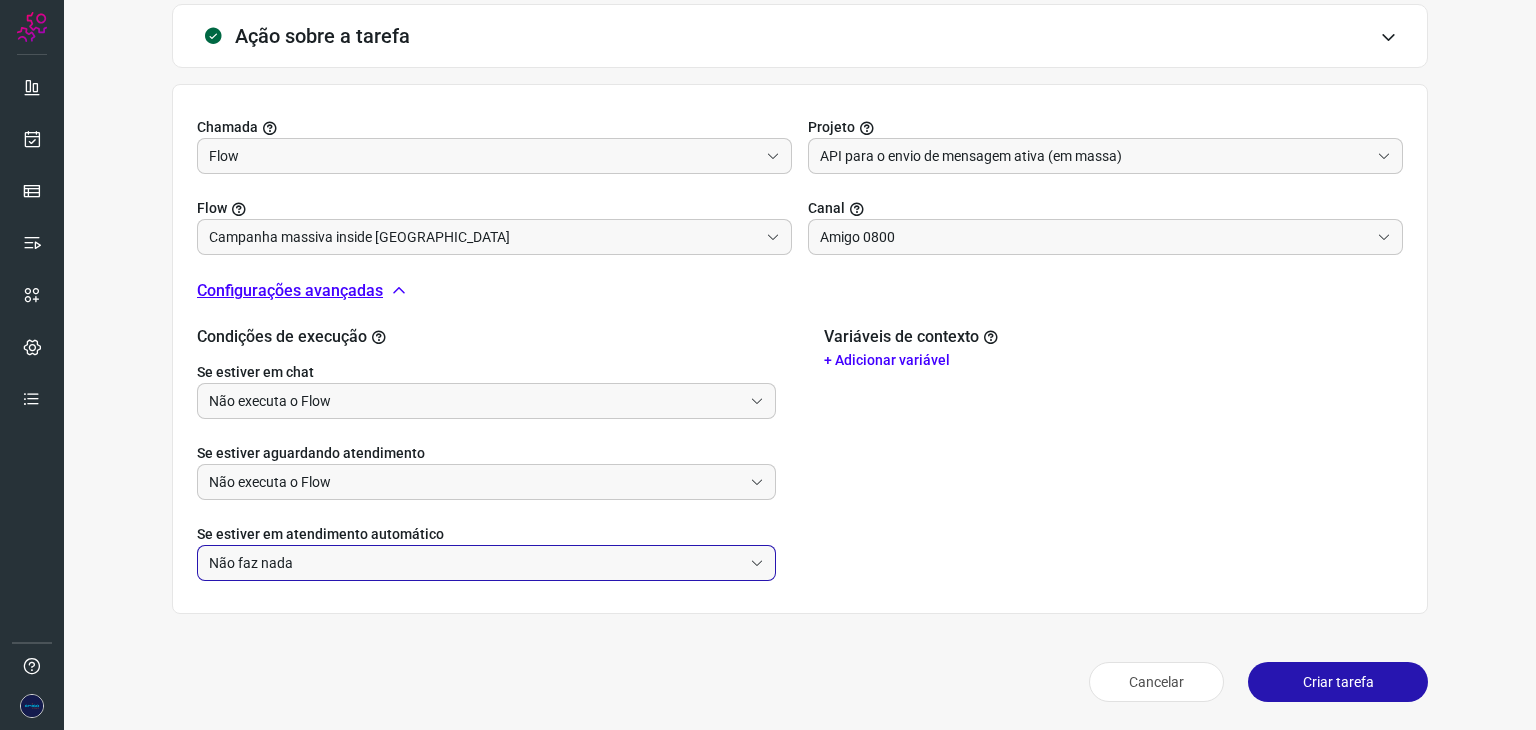 click on "Criar tarefa" at bounding box center (1338, 682) 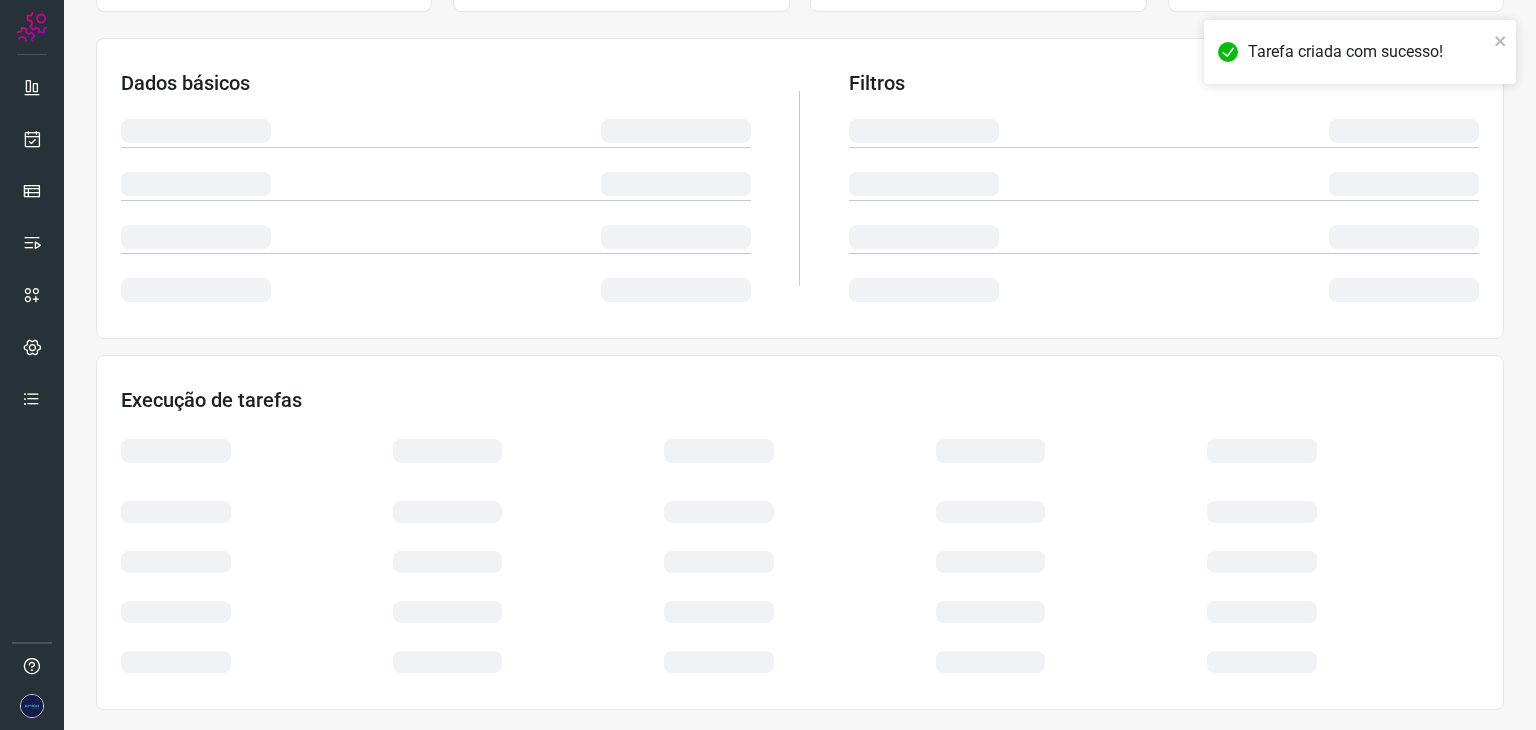 scroll, scrollTop: 300, scrollLeft: 0, axis: vertical 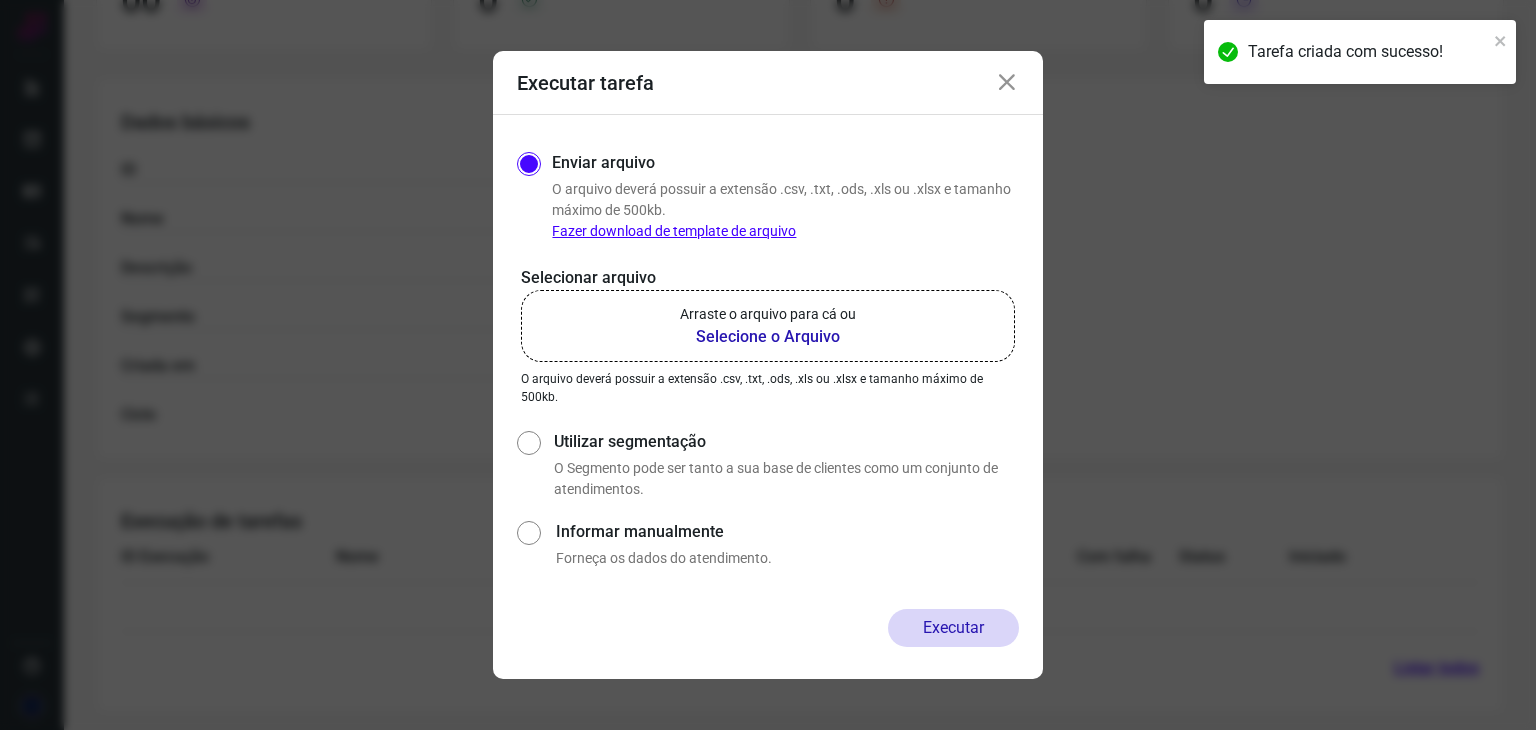 click on "Selecione o Arquivo" at bounding box center [768, 337] 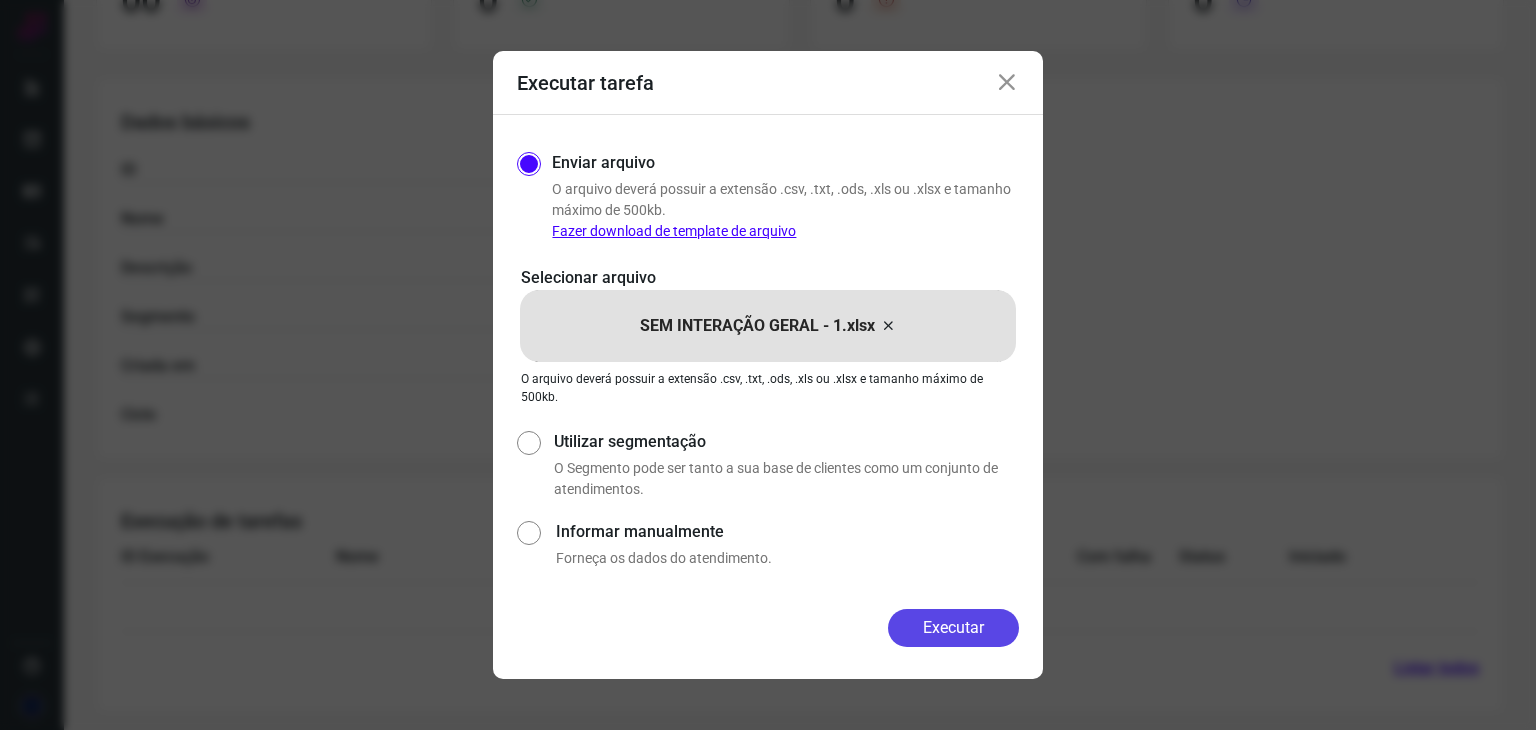 click on "Executar" at bounding box center [953, 628] 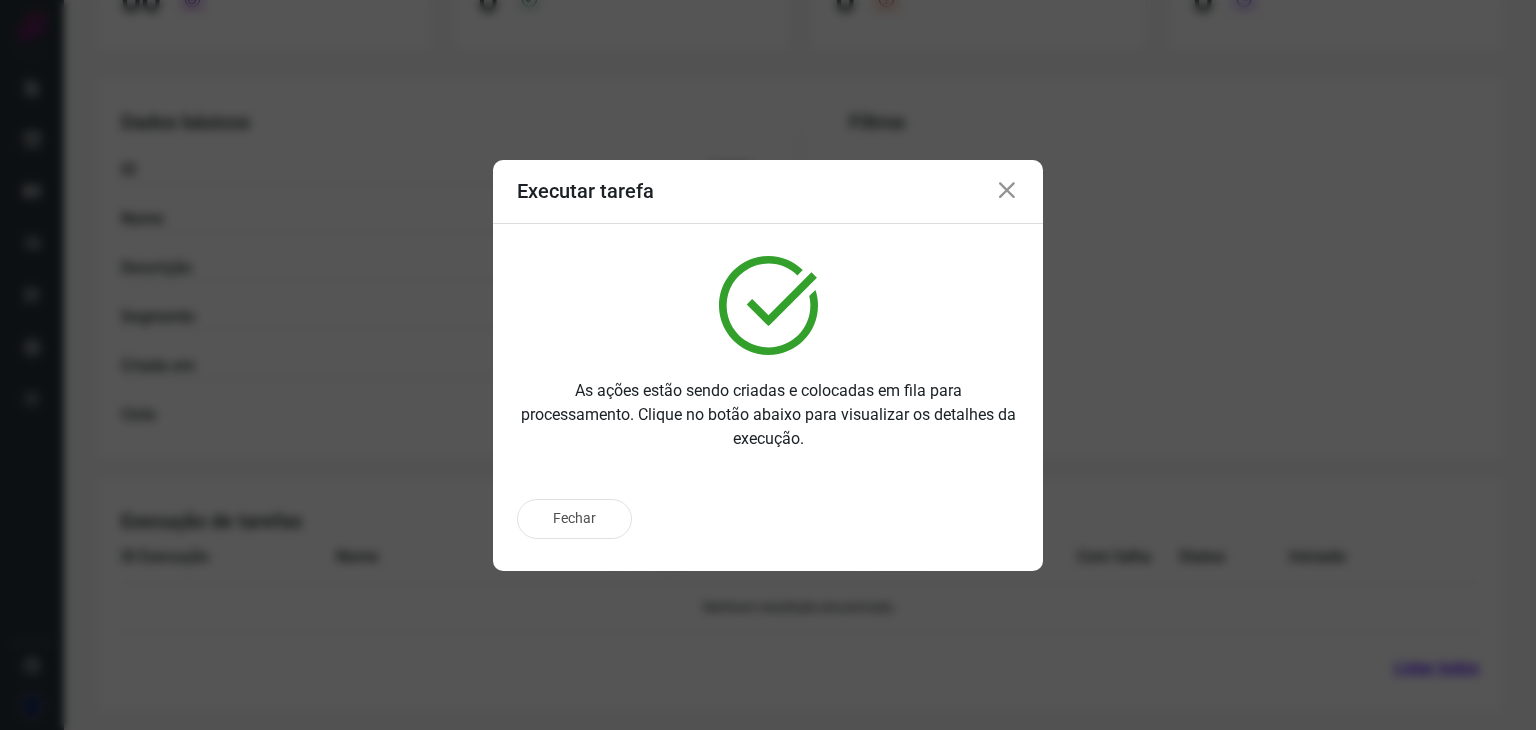 click at bounding box center [1007, 191] 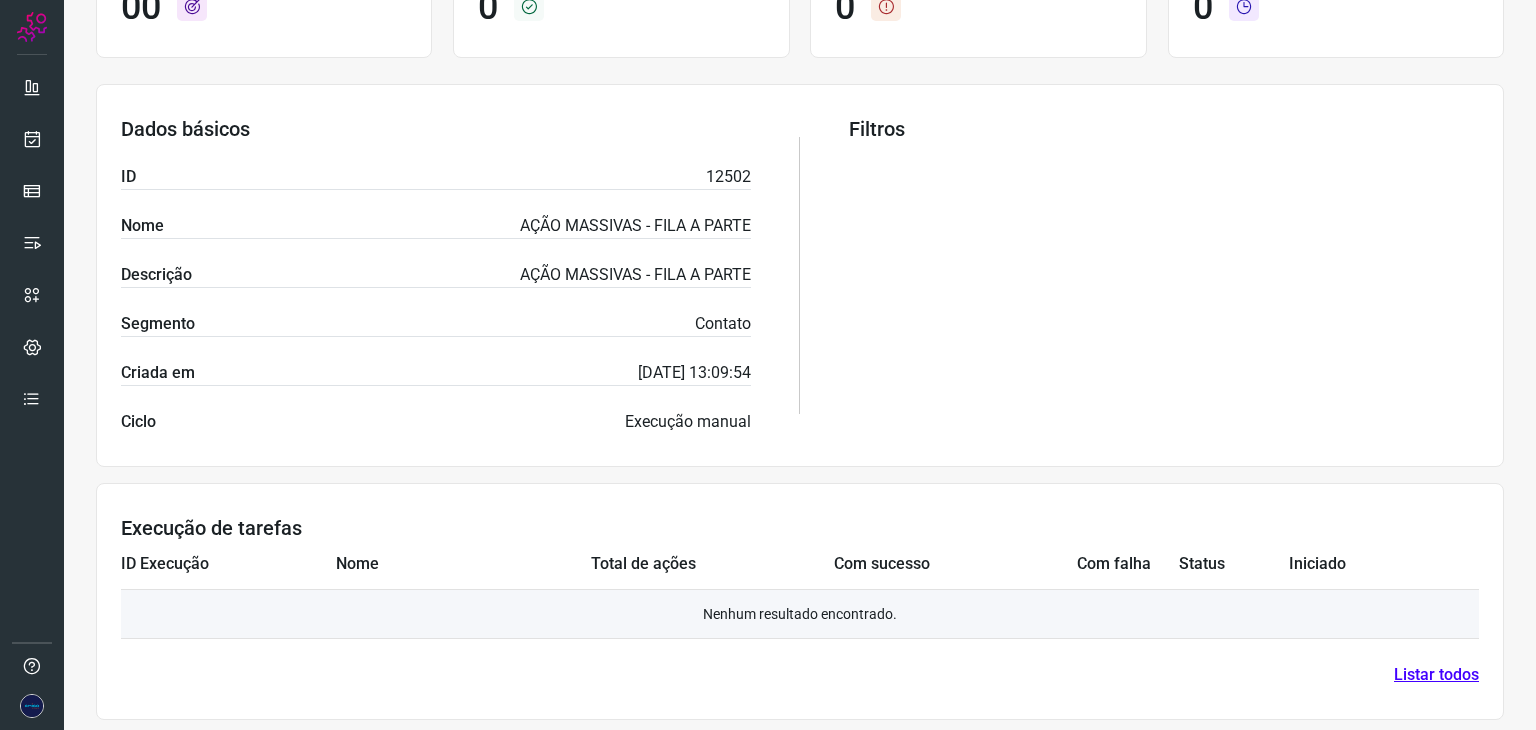 scroll, scrollTop: 300, scrollLeft: 0, axis: vertical 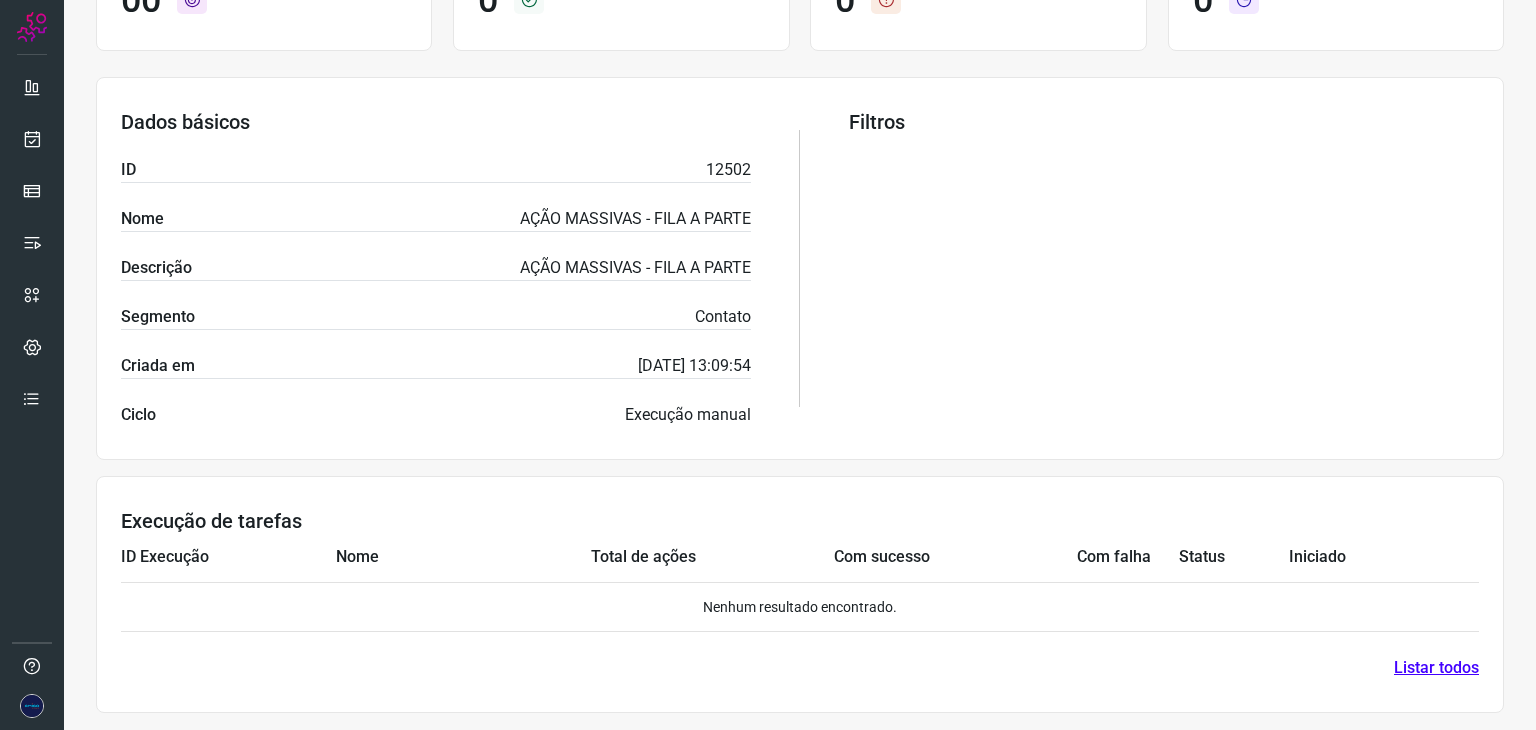click on "Listar todos" at bounding box center [1436, 668] 